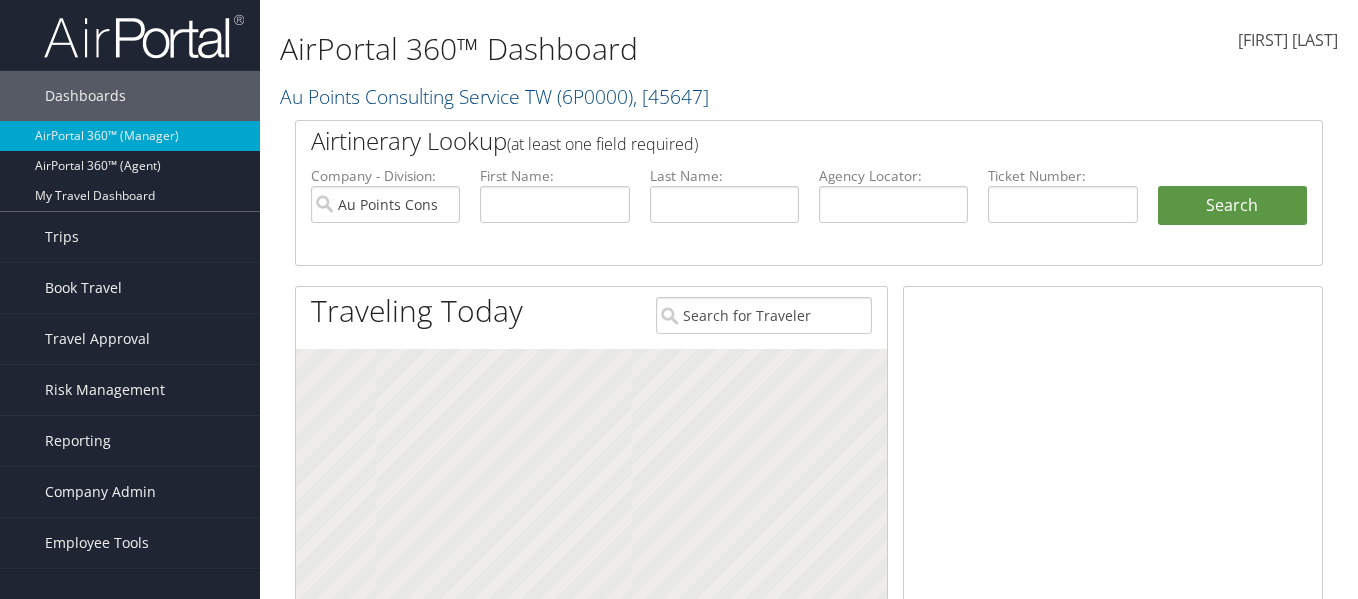 scroll, scrollTop: 0, scrollLeft: 0, axis: both 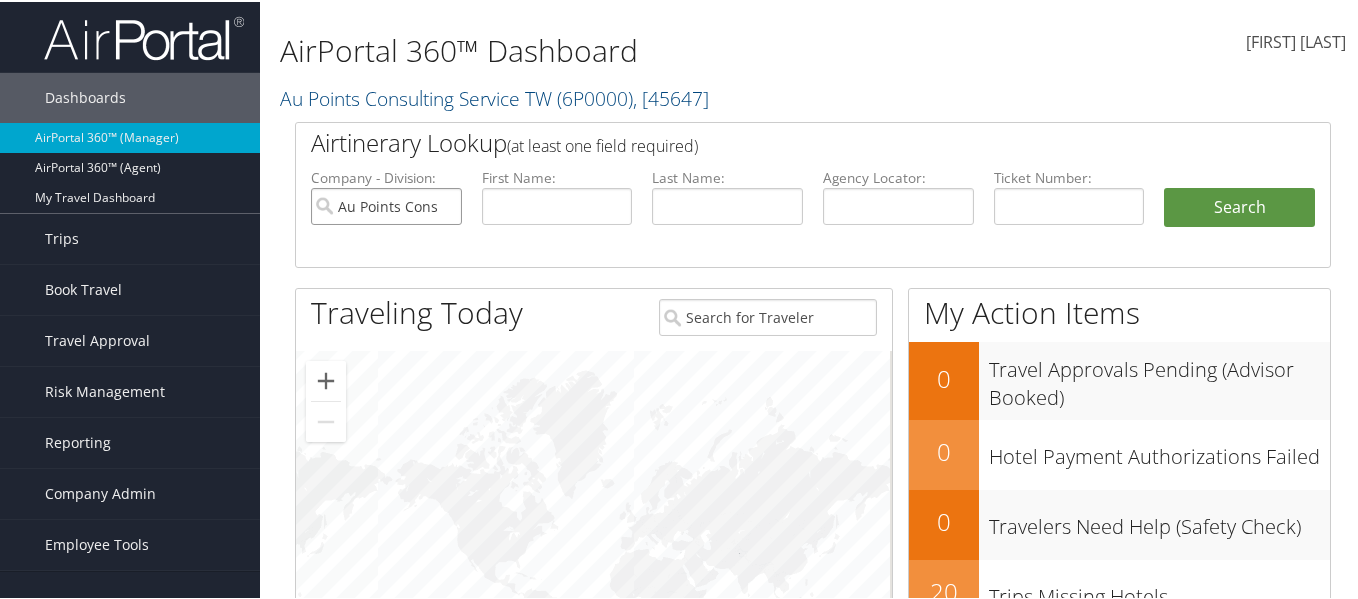 click on "Au Points Consulting Service TW" at bounding box center [386, 204] 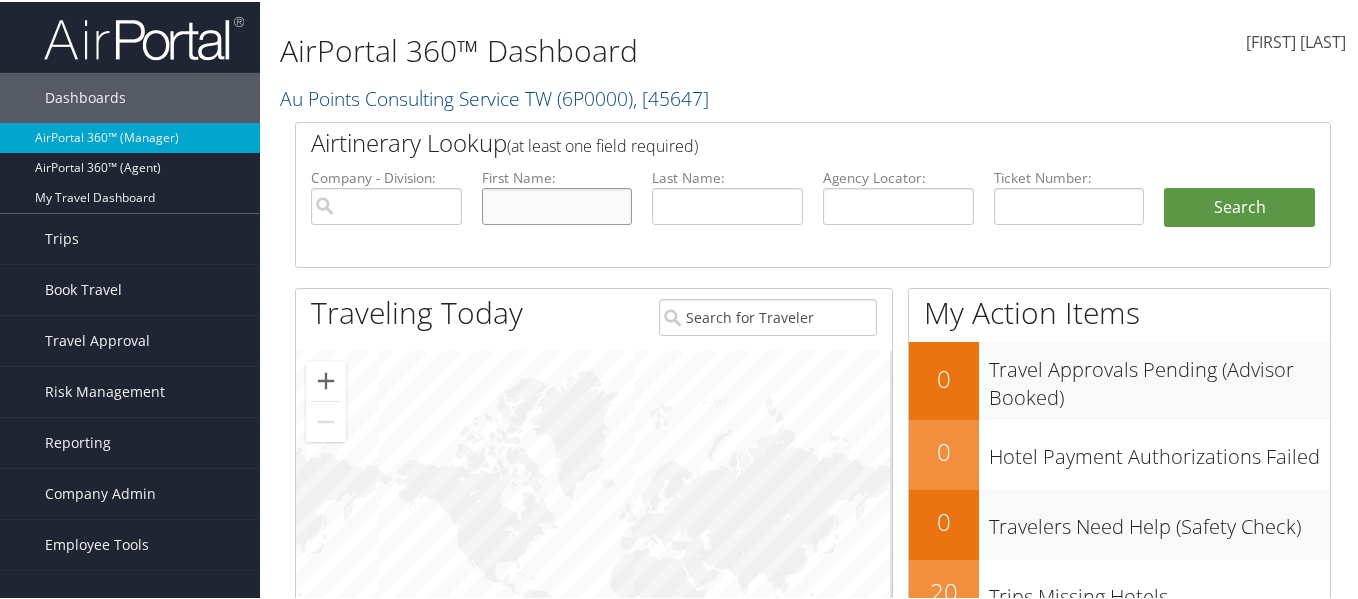 click at bounding box center (557, 204) 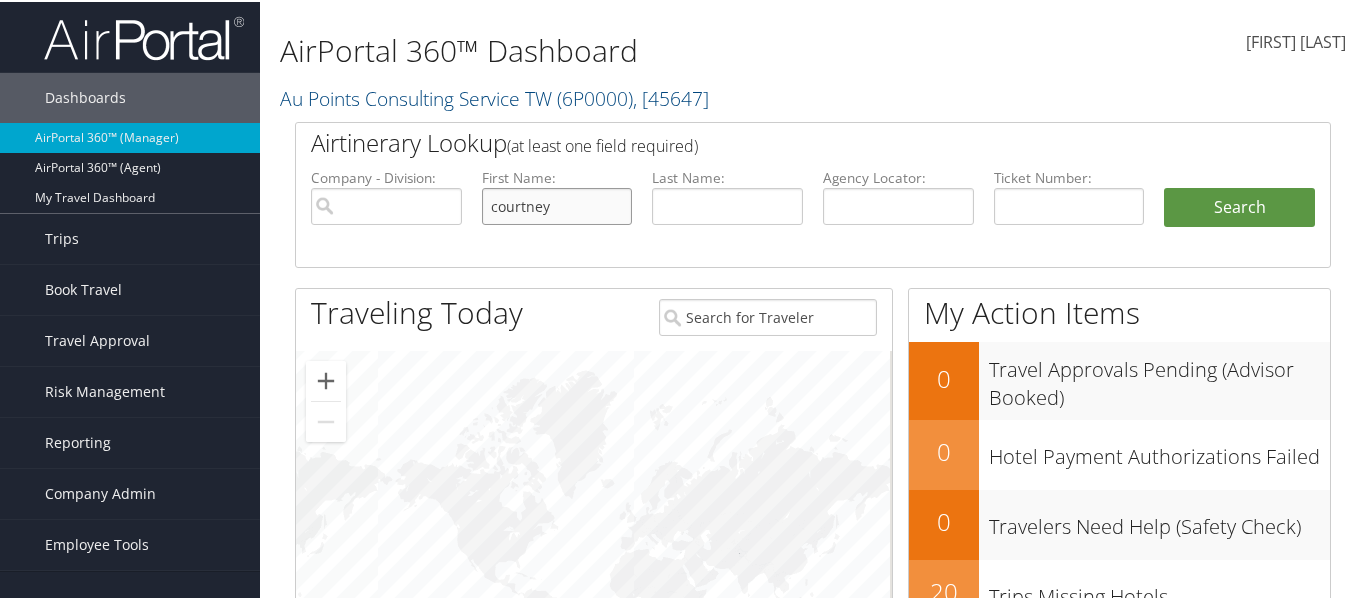 type on "courtney" 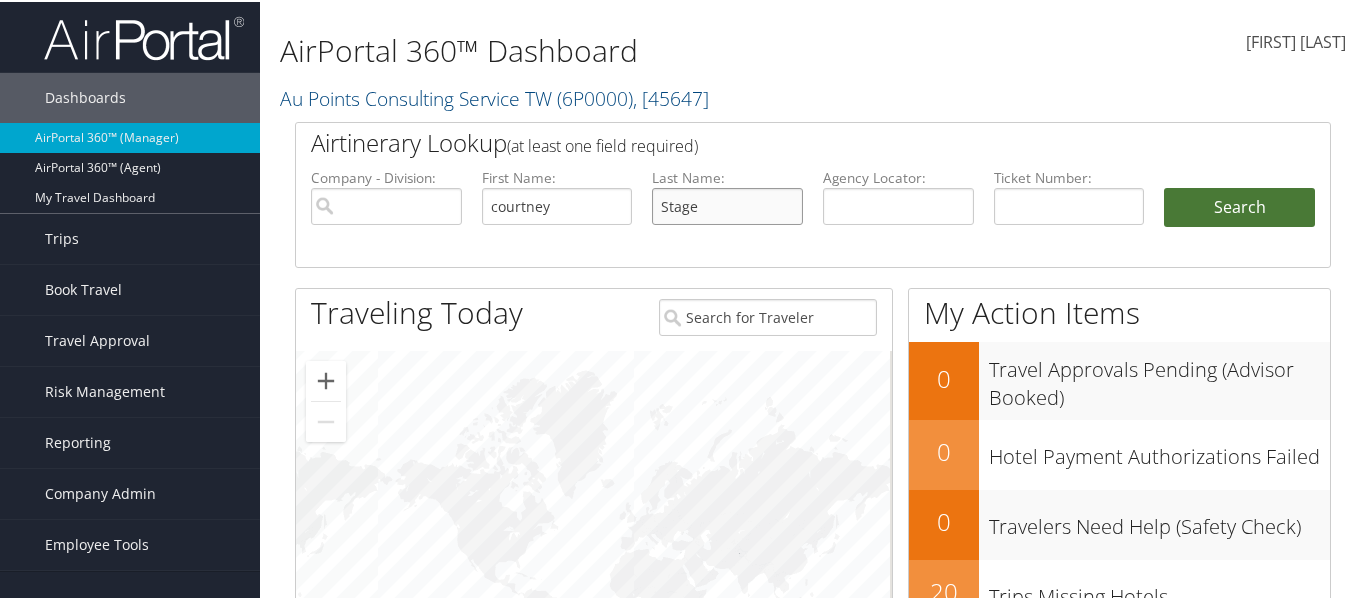 type on "Stage" 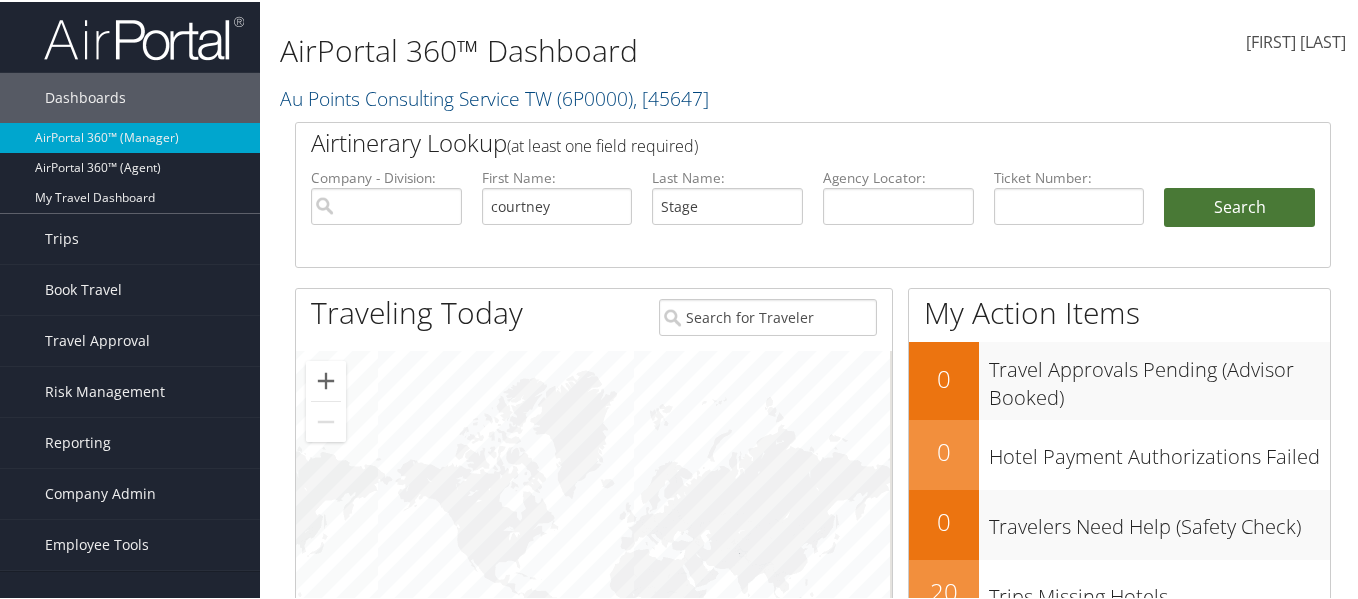 click on "Search" at bounding box center [1239, 206] 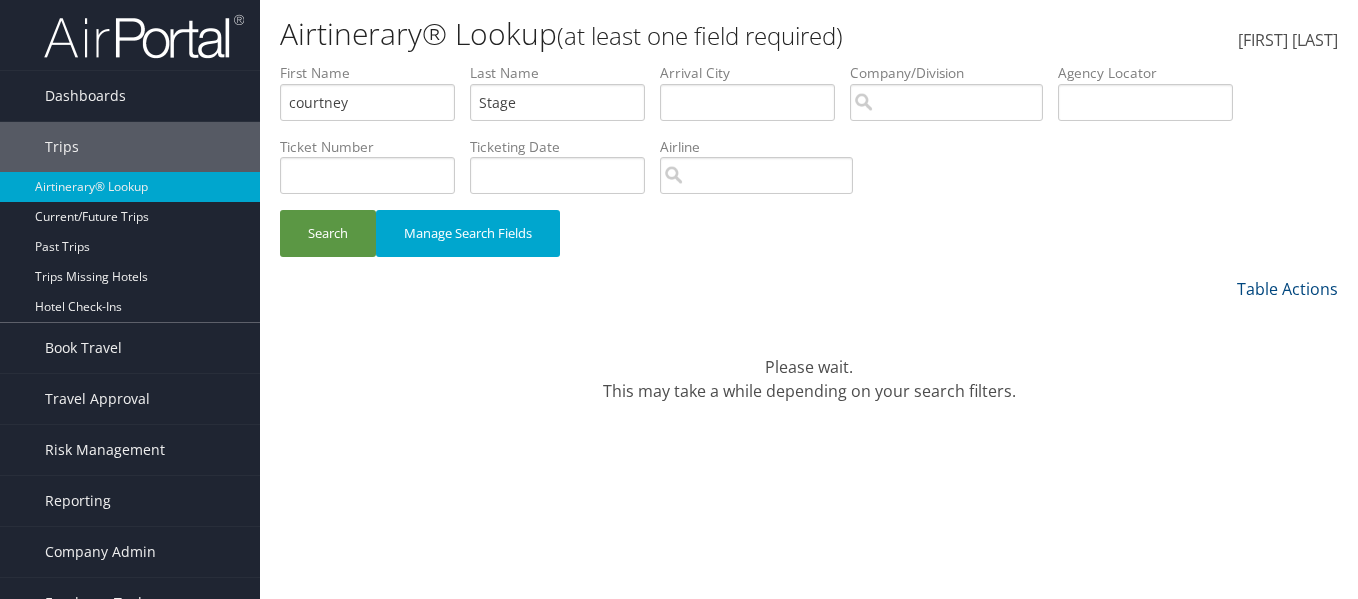 scroll, scrollTop: 0, scrollLeft: 0, axis: both 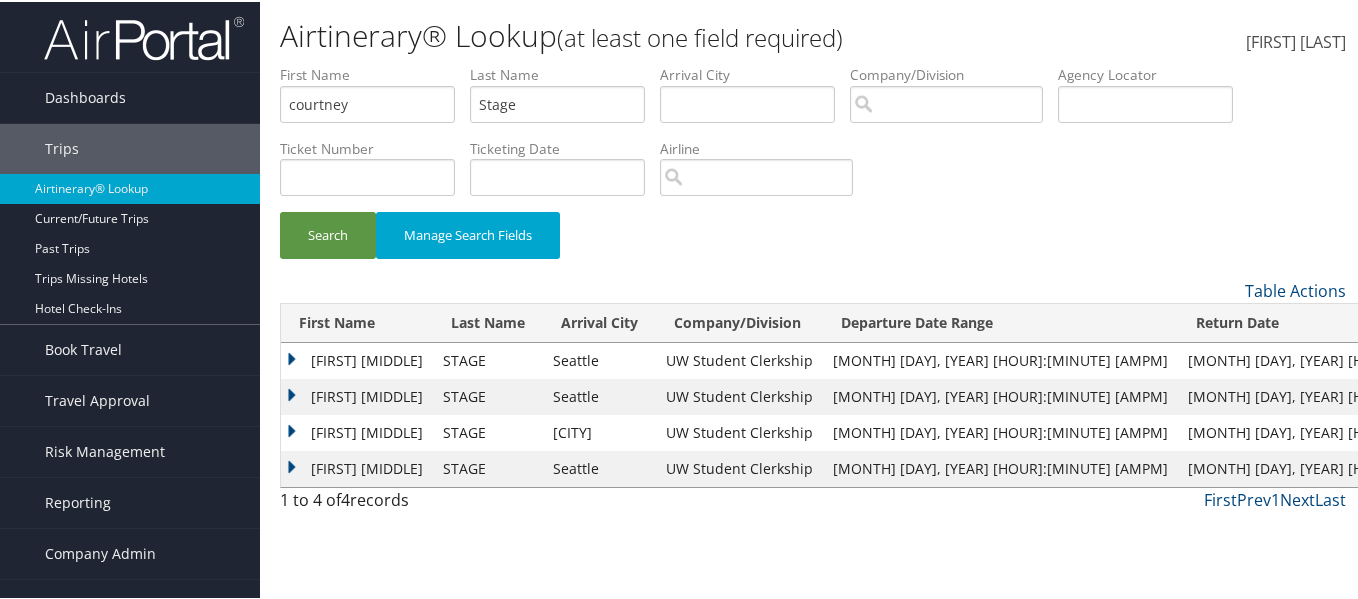 click on "[FIRST] [MIDDLE]" at bounding box center (357, 359) 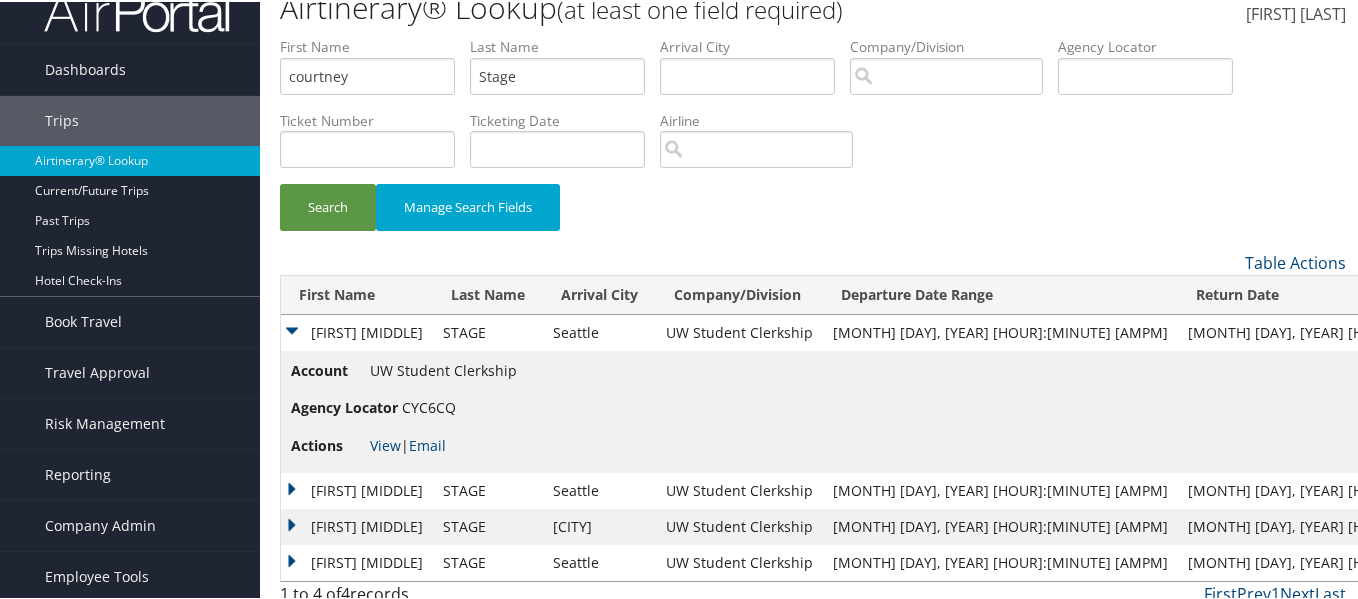 scroll, scrollTop: 43, scrollLeft: 0, axis: vertical 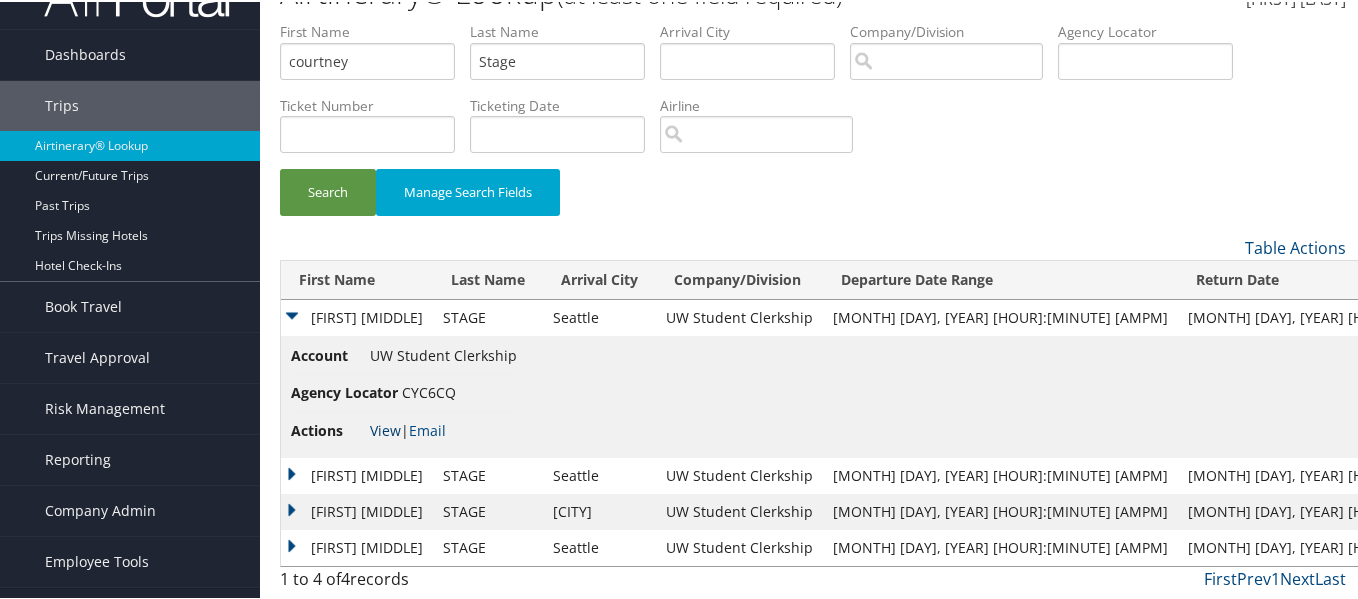 click on "View" at bounding box center (385, 428) 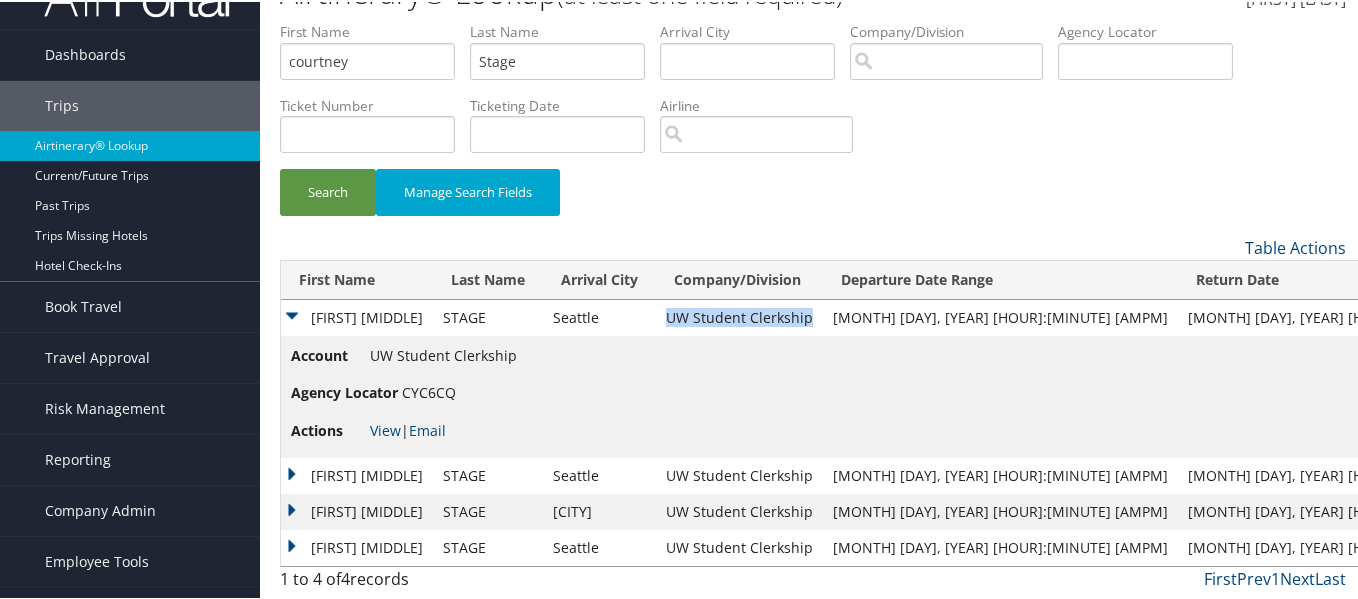 drag, startPoint x: 873, startPoint y: 318, endPoint x: 732, endPoint y: 320, distance: 141.01419 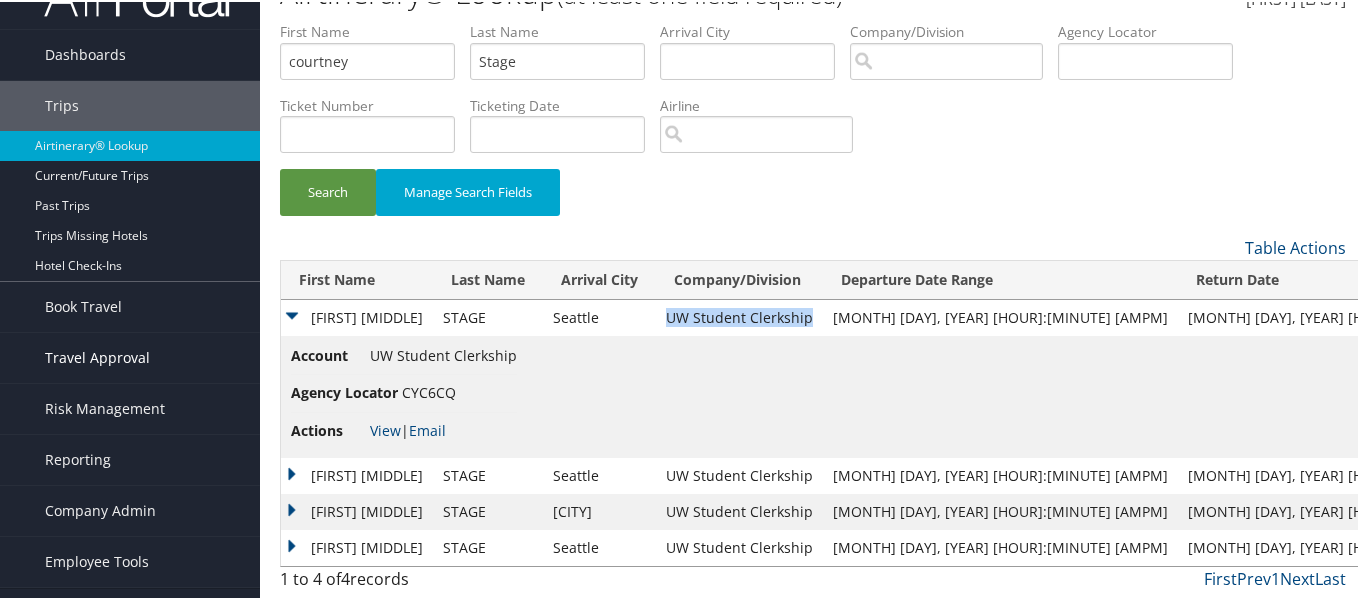 copy on "UW Student Clerkship" 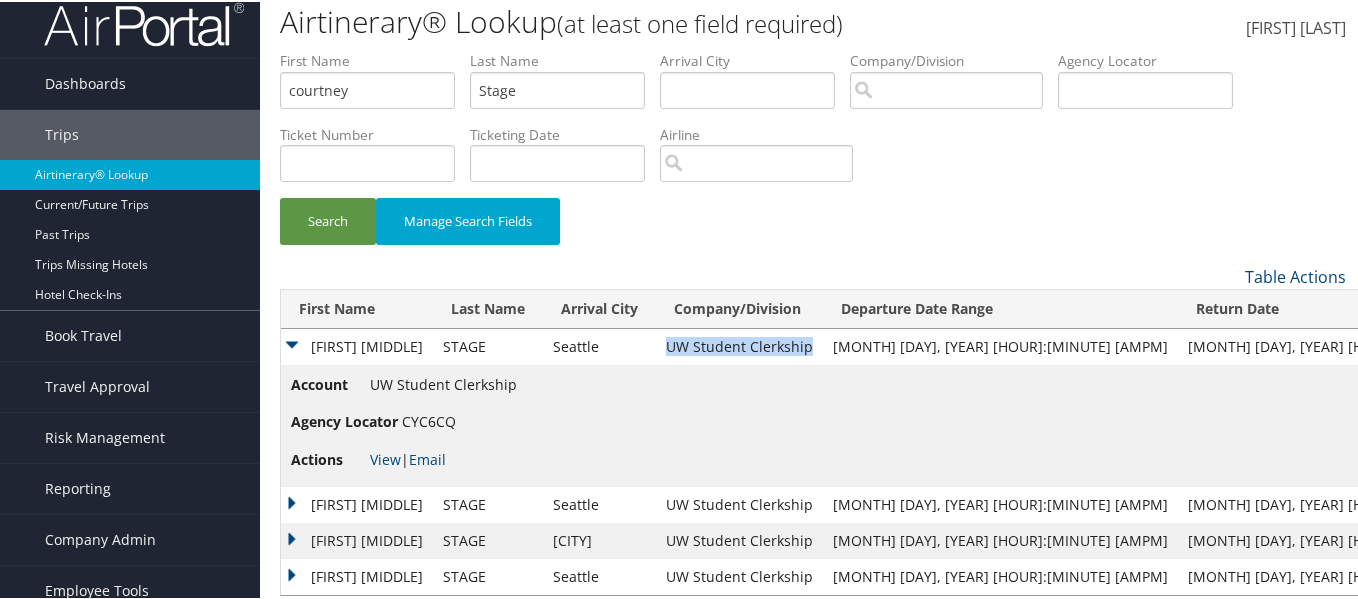 scroll, scrollTop: 0, scrollLeft: 0, axis: both 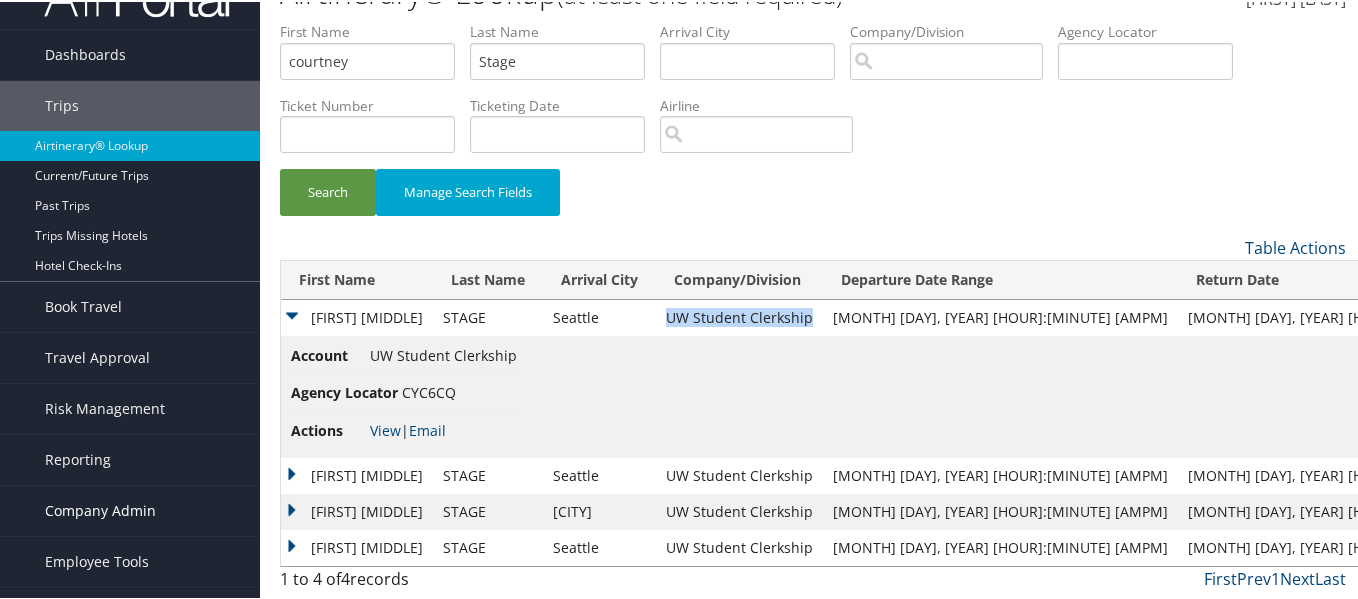 click on "Company Admin" at bounding box center [100, 509] 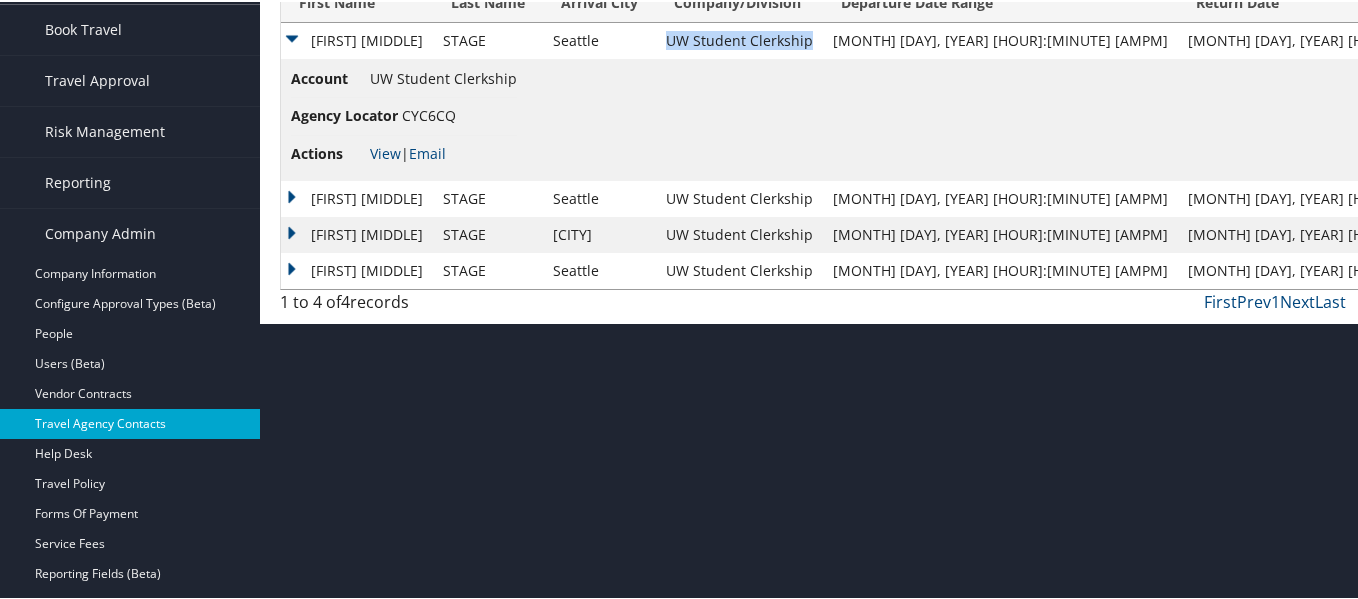 scroll, scrollTop: 343, scrollLeft: 0, axis: vertical 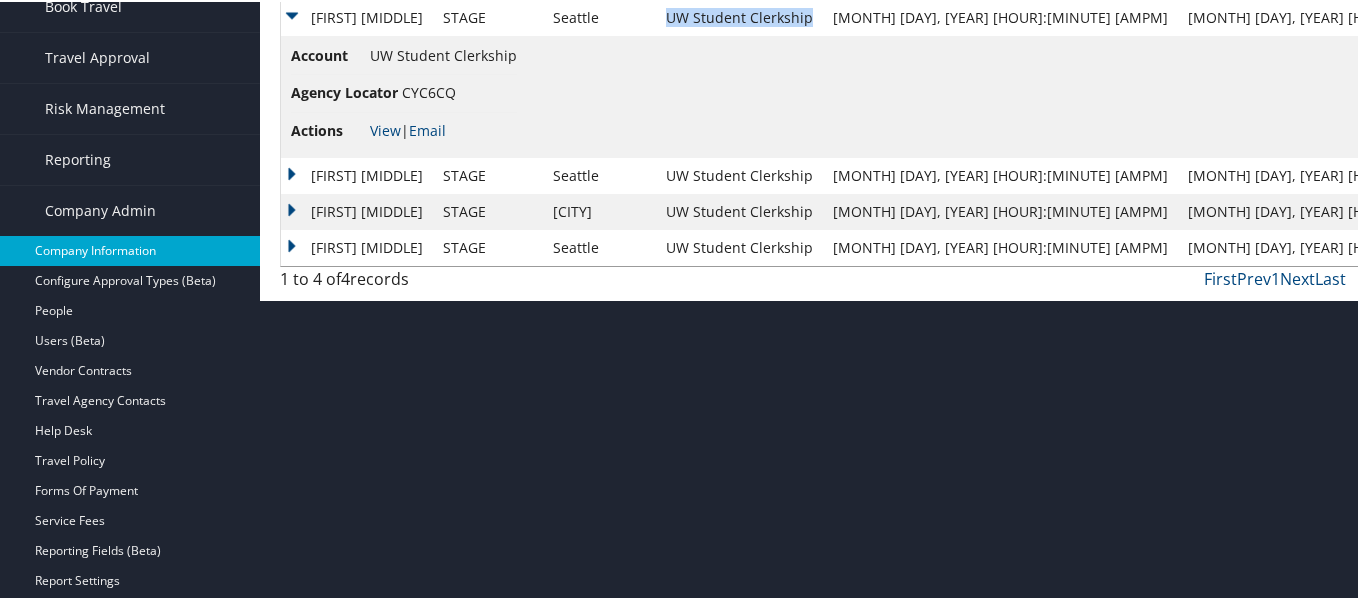 click on "Company Information" at bounding box center (130, 249) 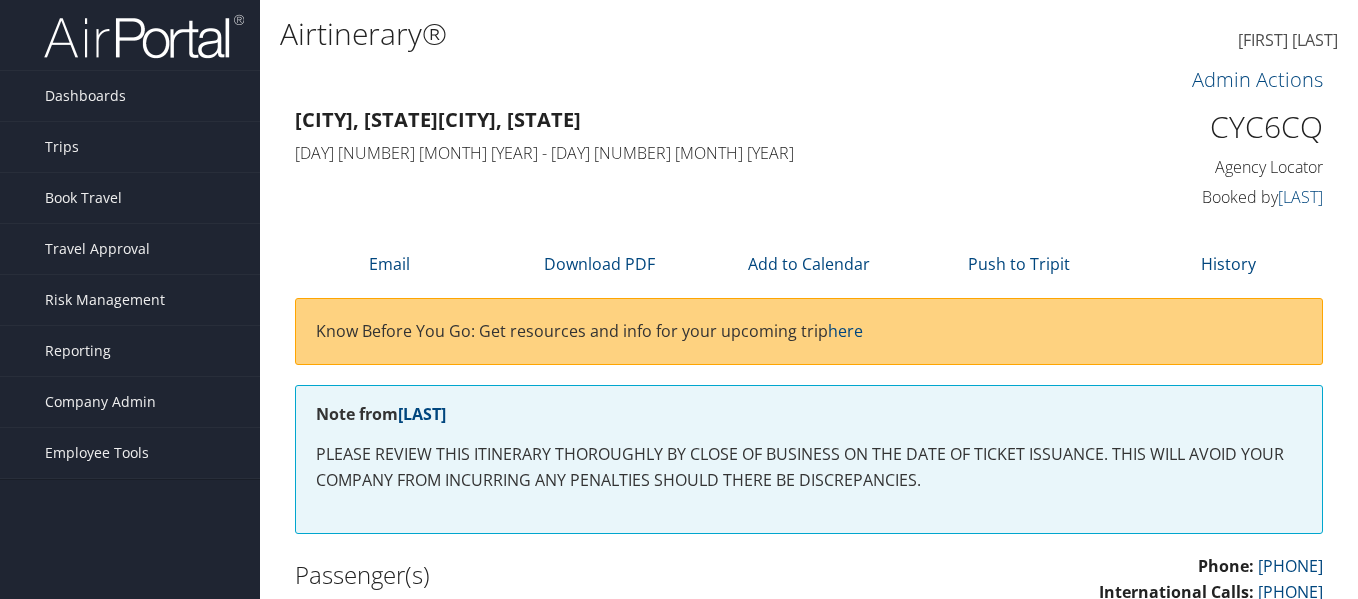 scroll, scrollTop: 0, scrollLeft: 0, axis: both 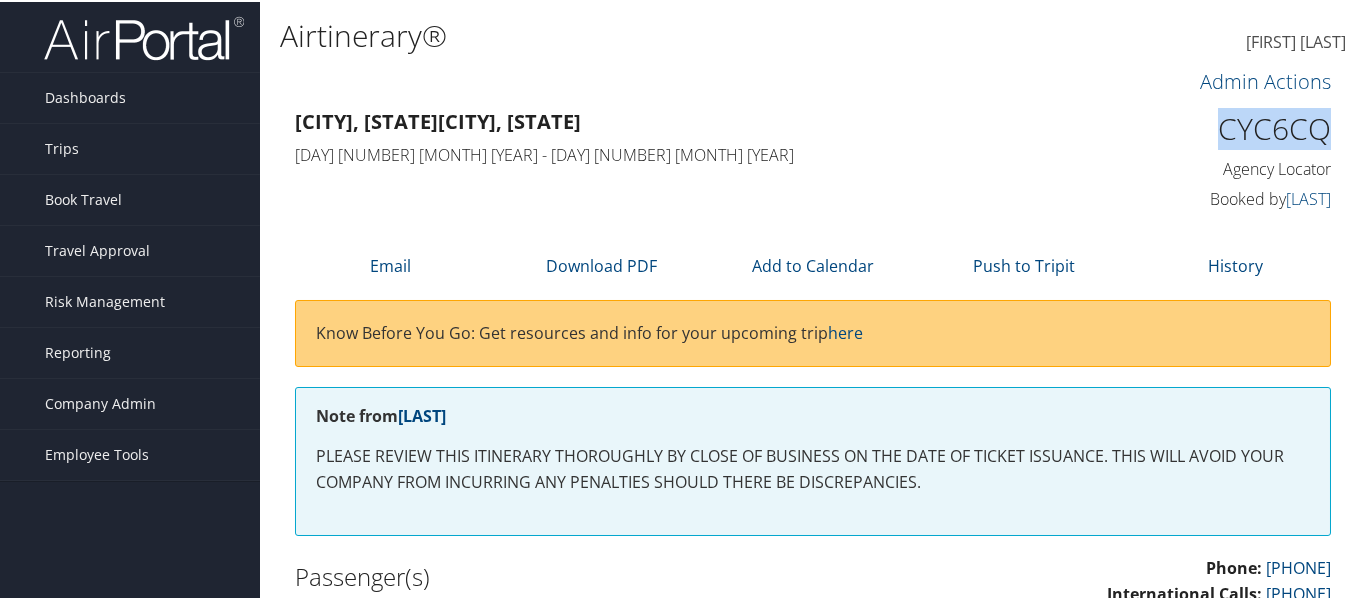 drag, startPoint x: 1321, startPoint y: 130, endPoint x: 1217, endPoint y: 122, distance: 104.307236 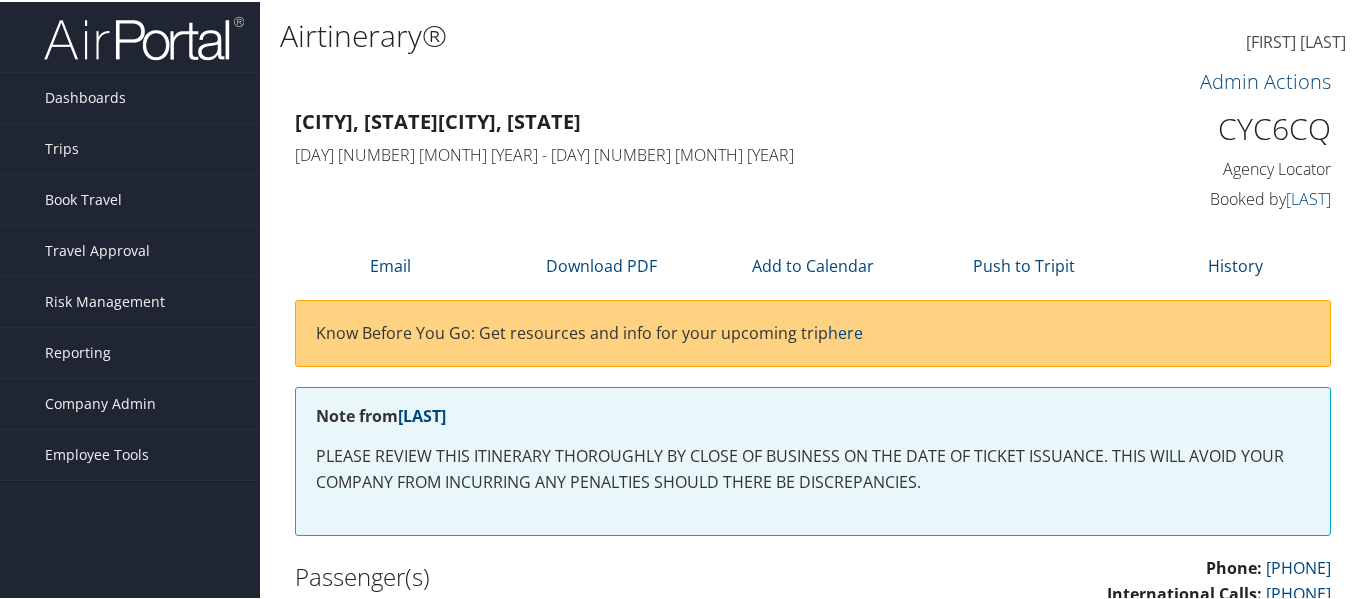 click on "Admin Actions
Repair Airtinerary®" at bounding box center (813, 82) 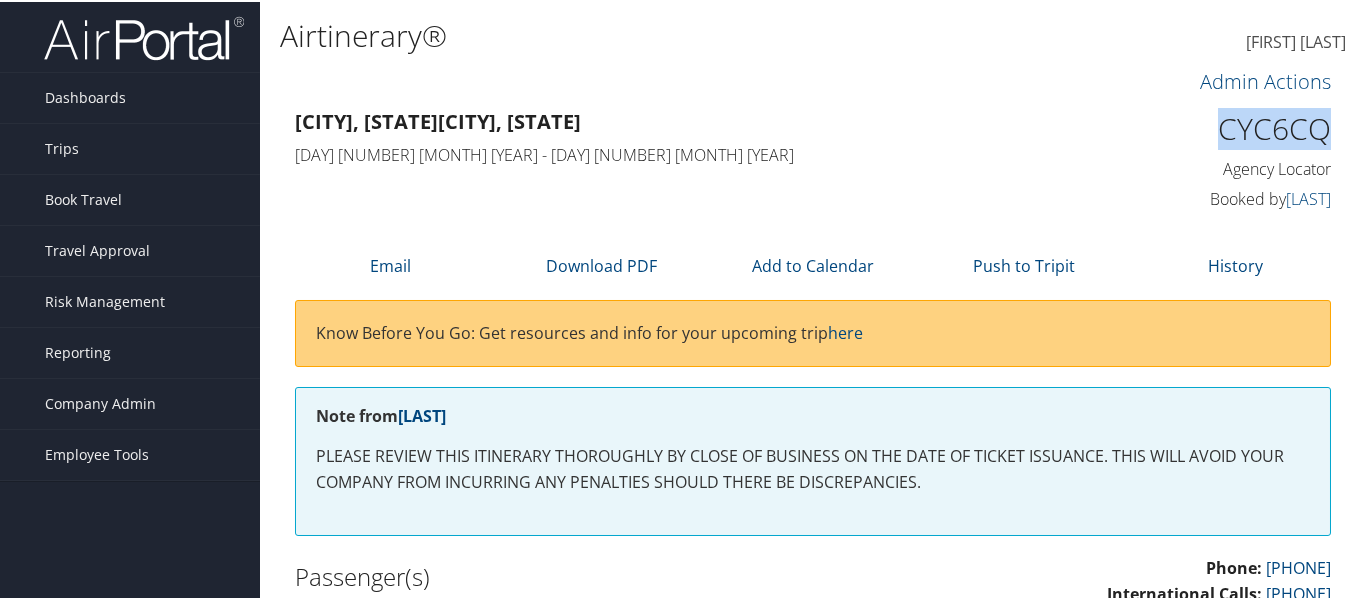 drag, startPoint x: 1319, startPoint y: 121, endPoint x: 1203, endPoint y: 124, distance: 116.03879 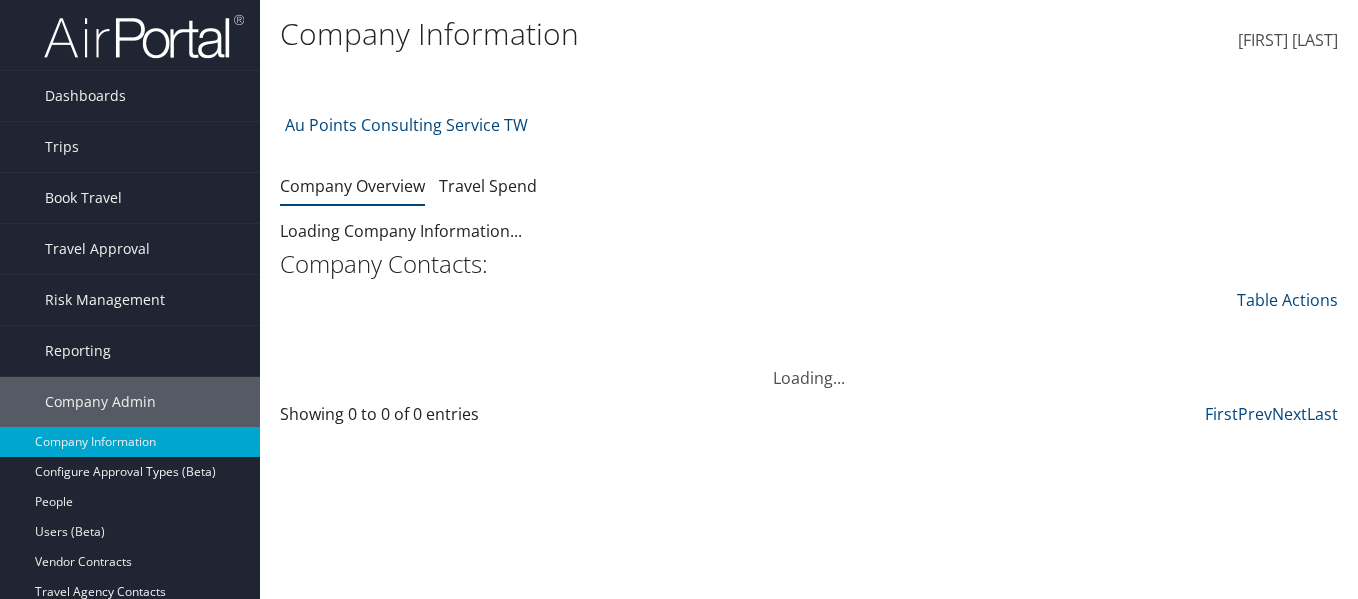 scroll, scrollTop: 0, scrollLeft: 0, axis: both 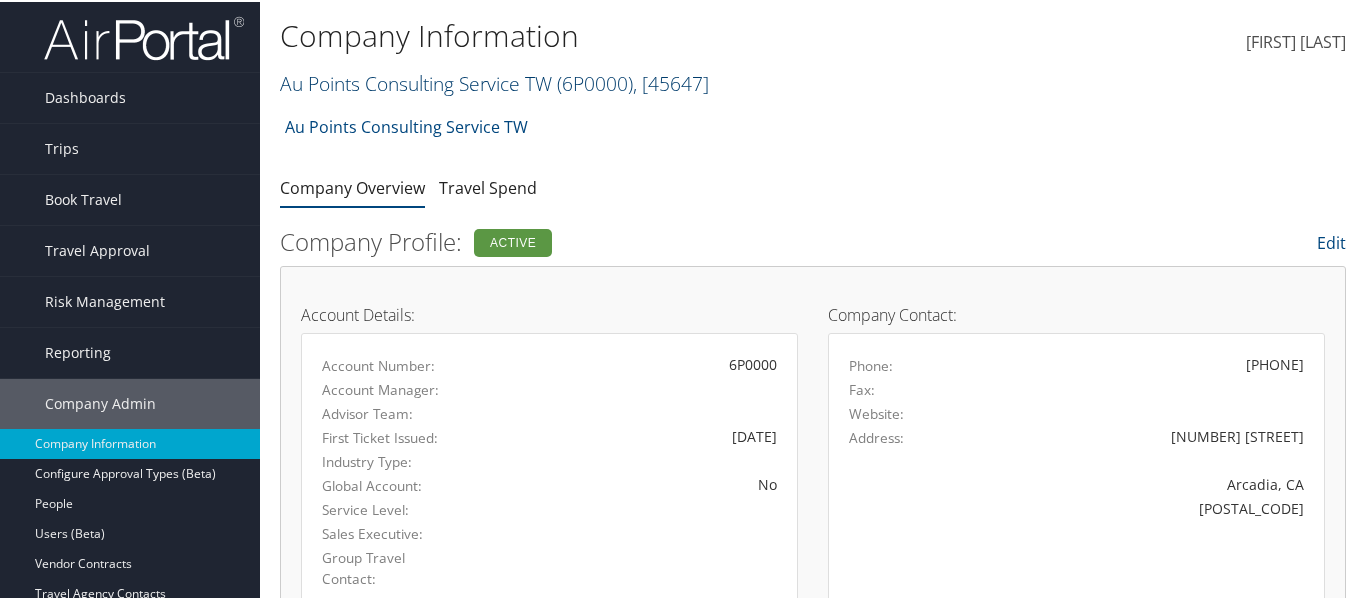 click on "( 6P0000 )" at bounding box center (595, 81) 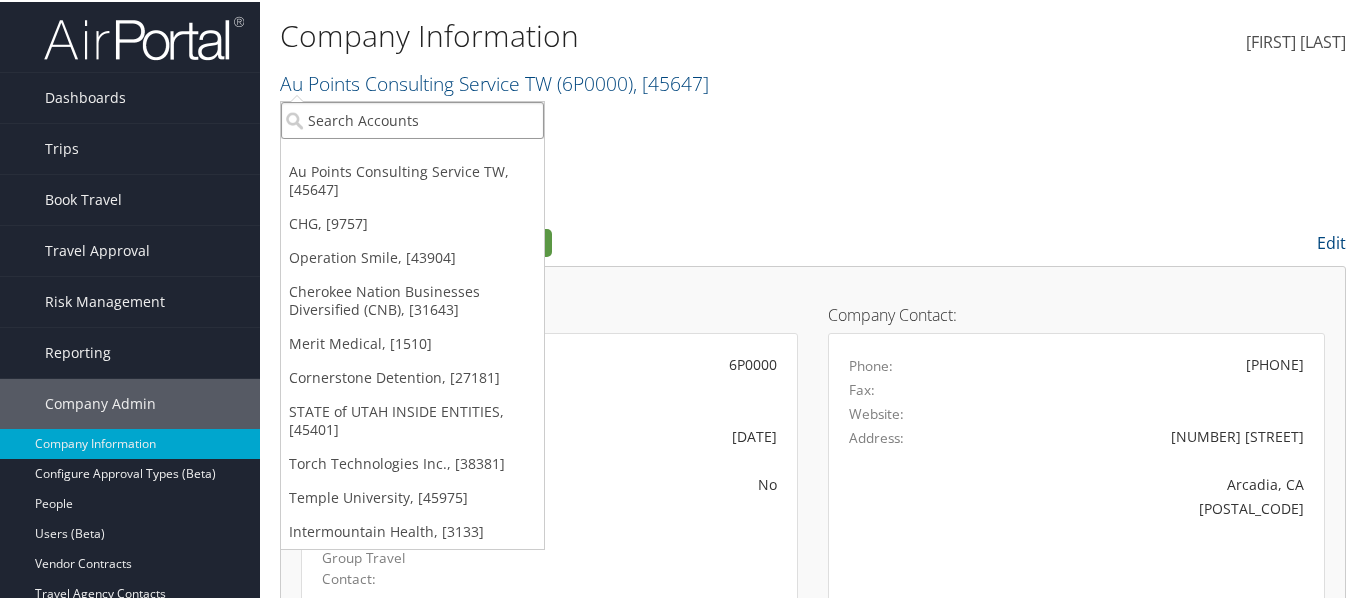 click at bounding box center (412, 118) 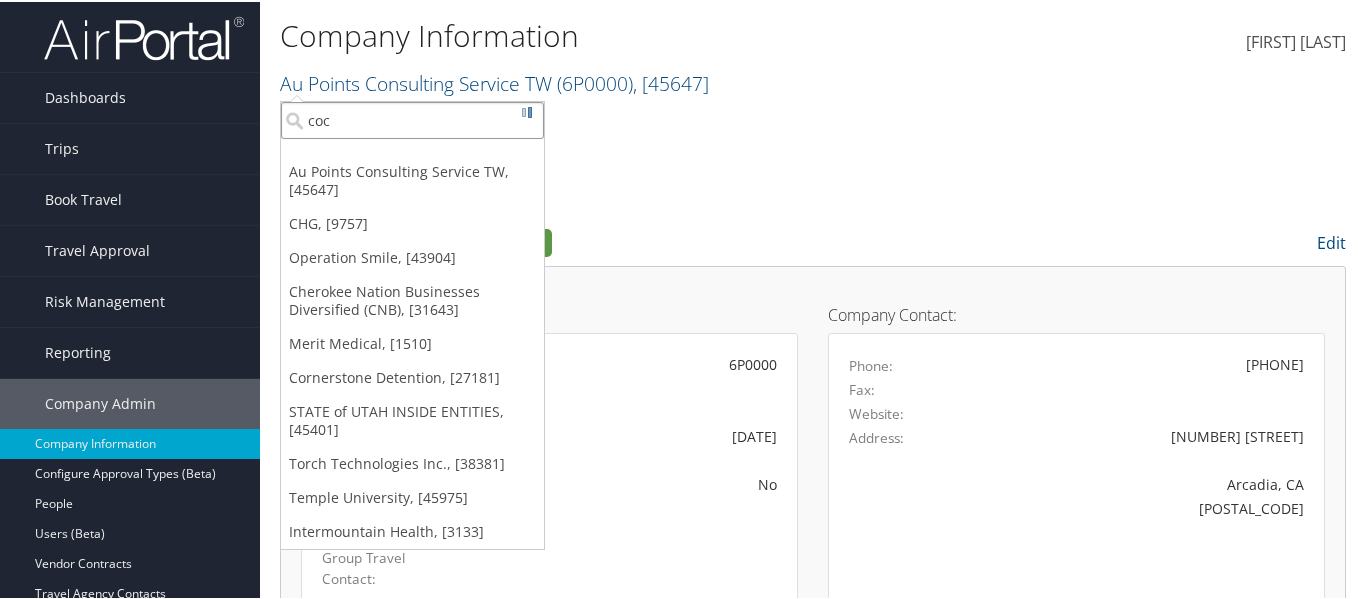 type on "coca" 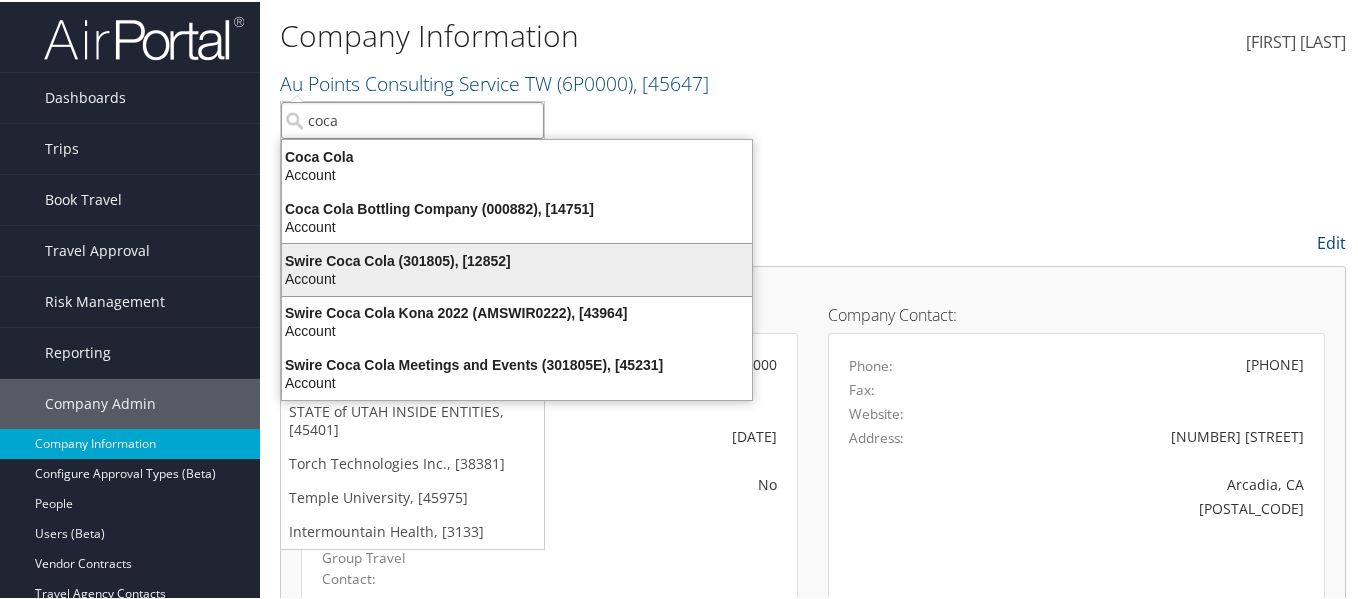 click on "Swire Coca Cola (301805), [12852]" at bounding box center [517, 259] 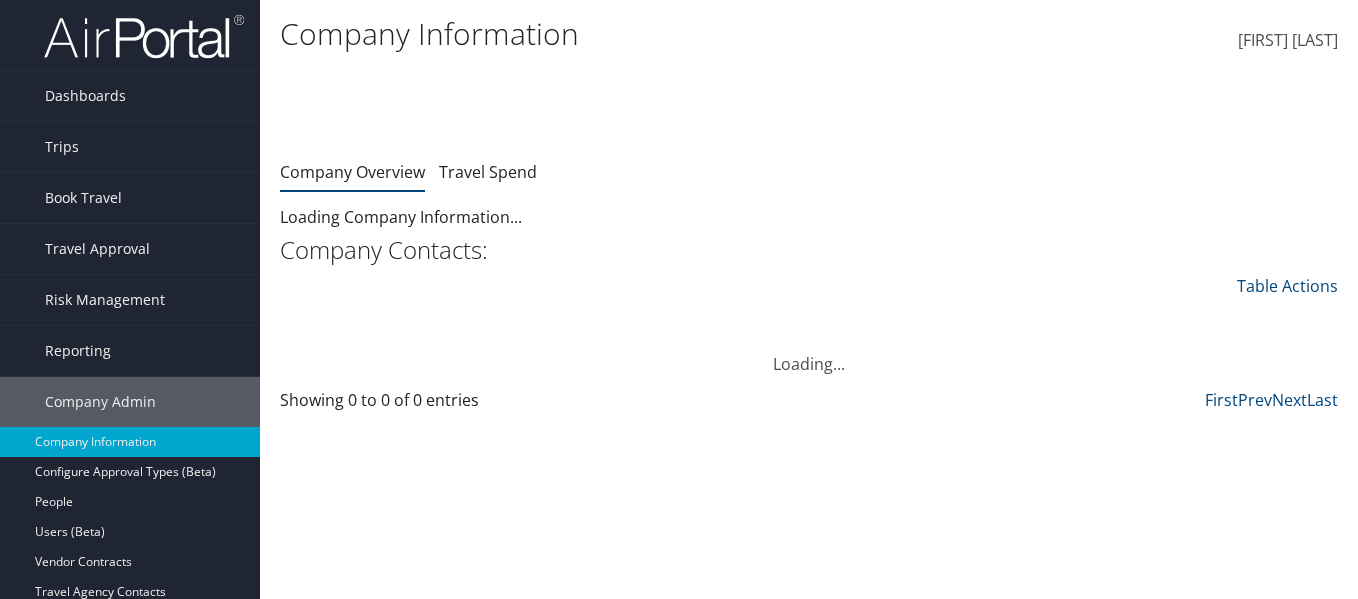 scroll, scrollTop: 0, scrollLeft: 0, axis: both 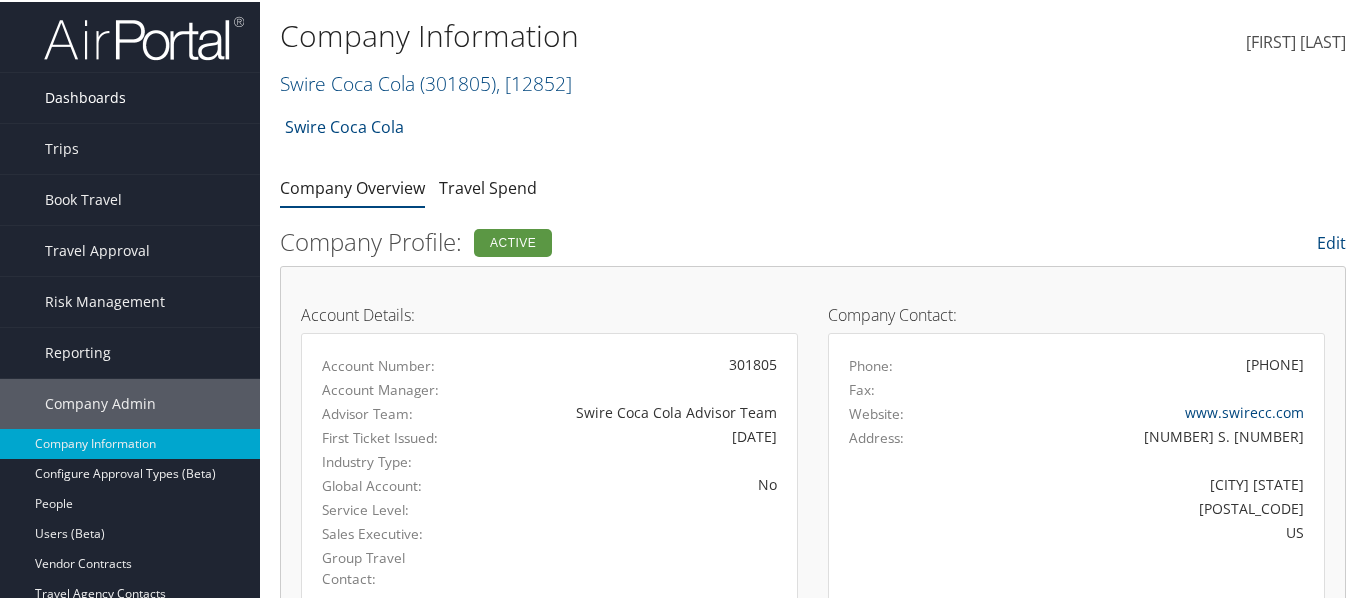 click on "Dashboards" at bounding box center (130, 96) 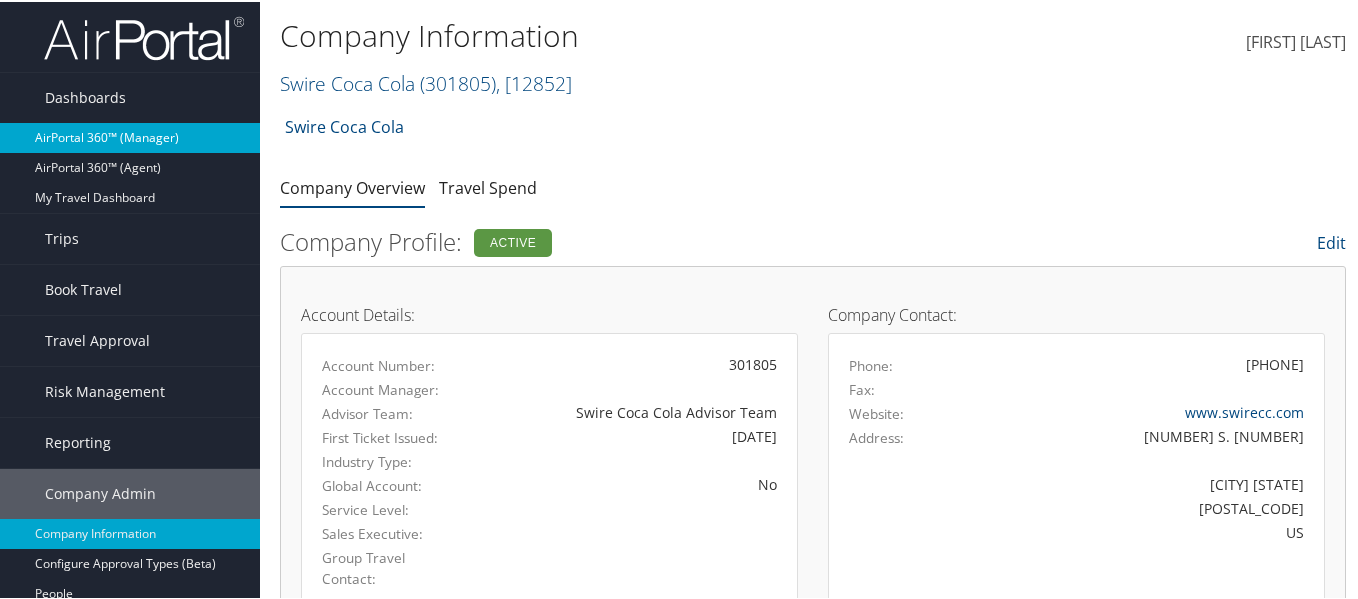 click on "AirPortal 360™ (Manager)" at bounding box center [130, 136] 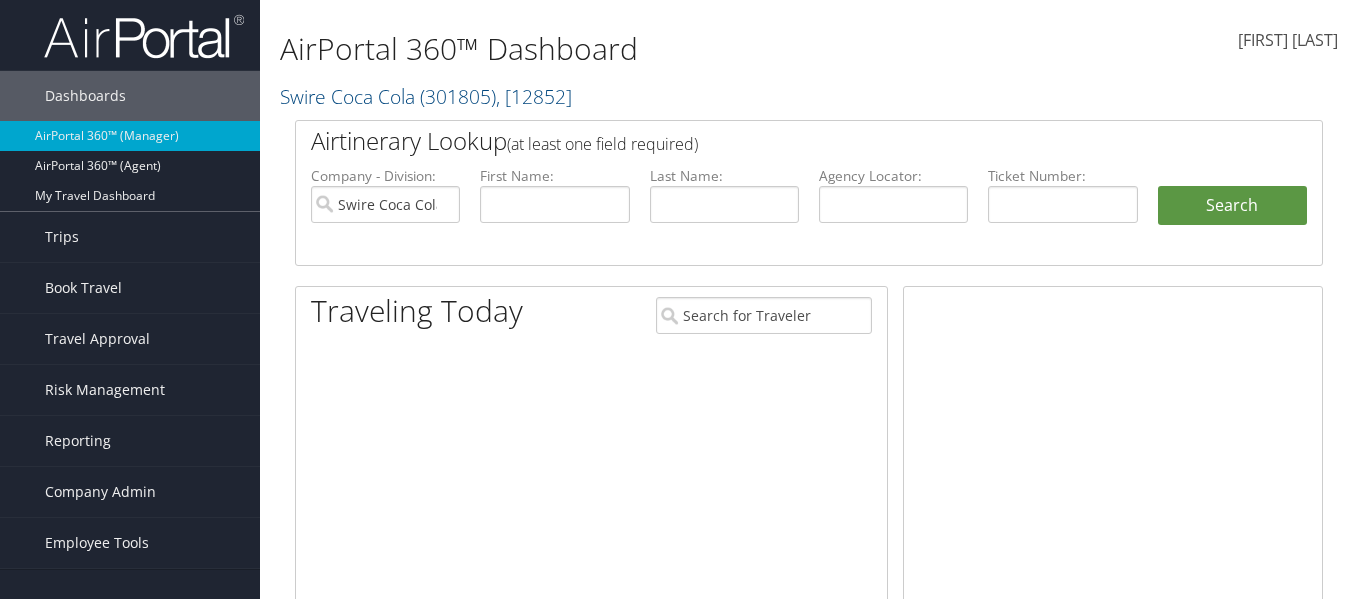 scroll, scrollTop: 0, scrollLeft: 0, axis: both 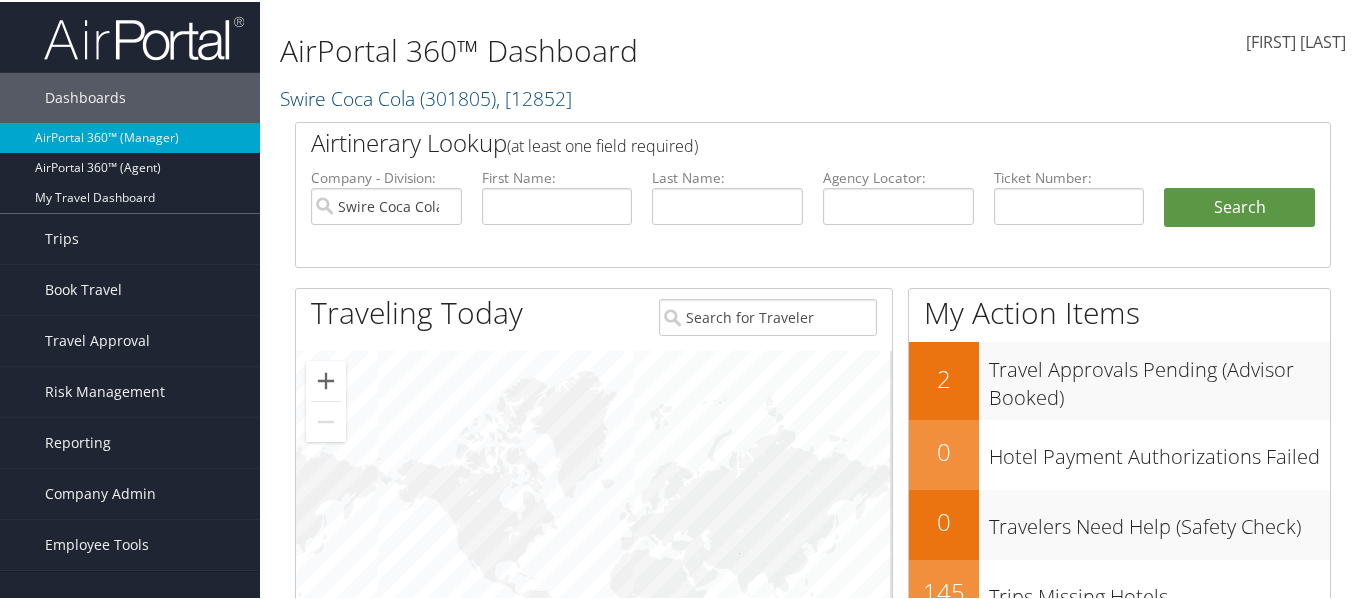 click on "[FIRST] [LAST]
[FIRST] [LAST]
My Settings
Travel Agency Contacts
Log Consulting Time
View Travel Profile
Give Feedback
Sign Out" at bounding box center (1138, 49) 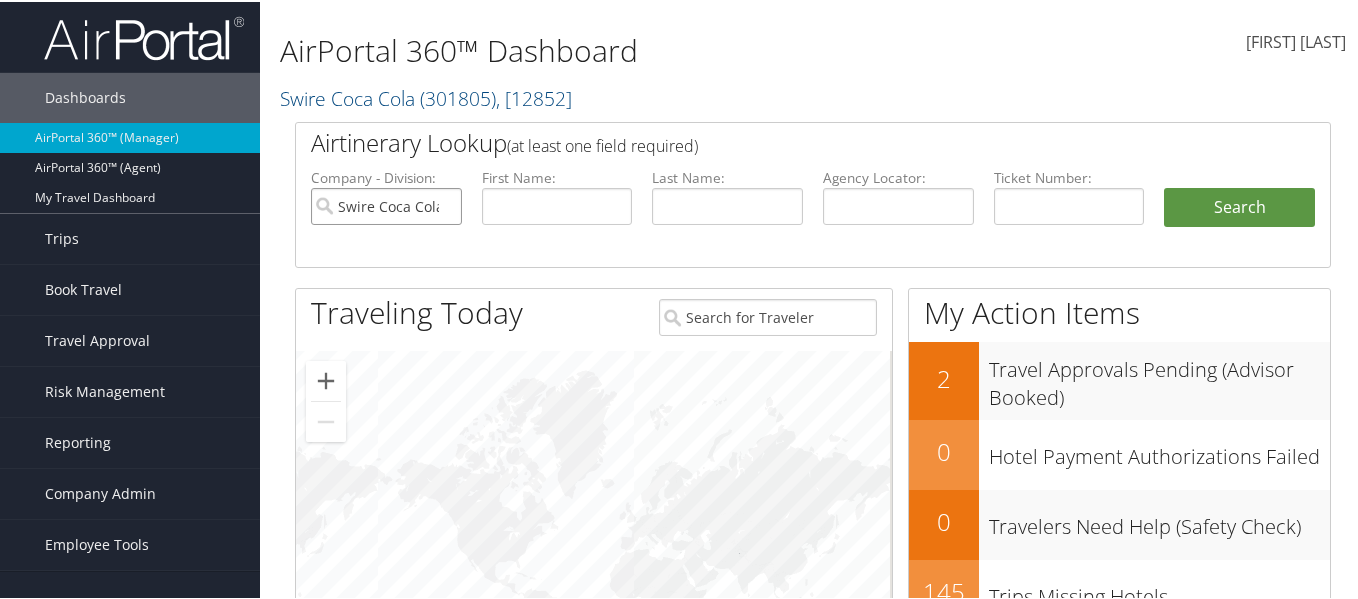 click on "Swire Coca Cola" at bounding box center (386, 204) 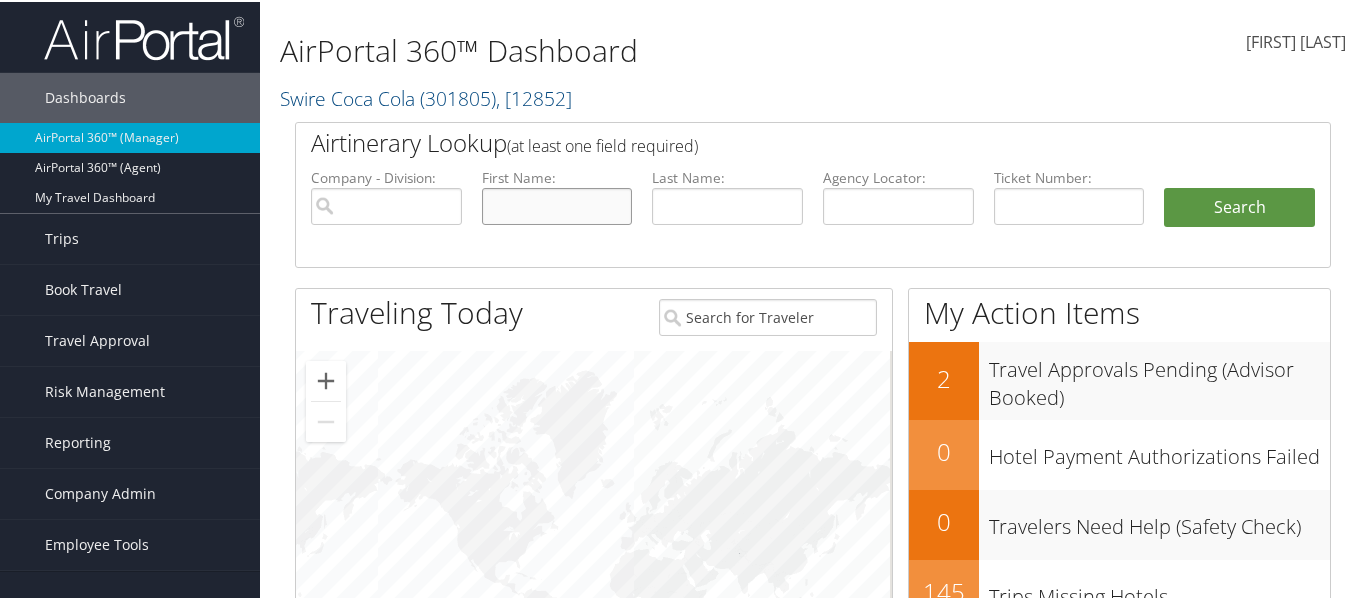 click at bounding box center [557, 204] 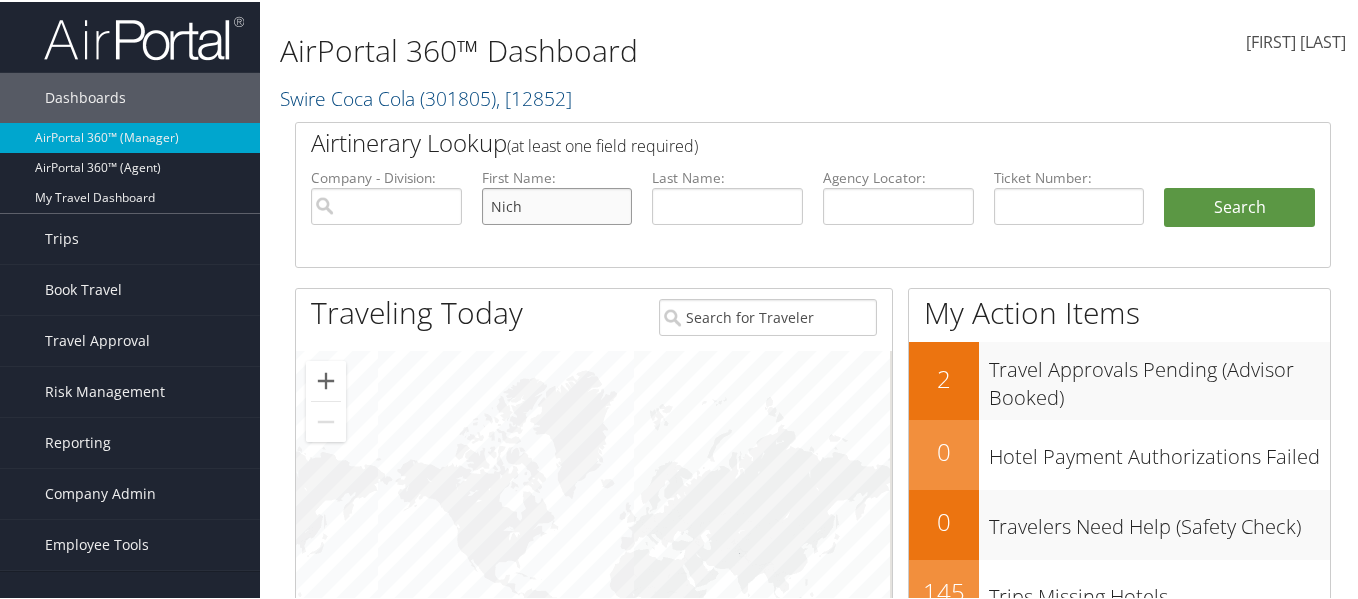 click on "Nich" at bounding box center [557, 204] 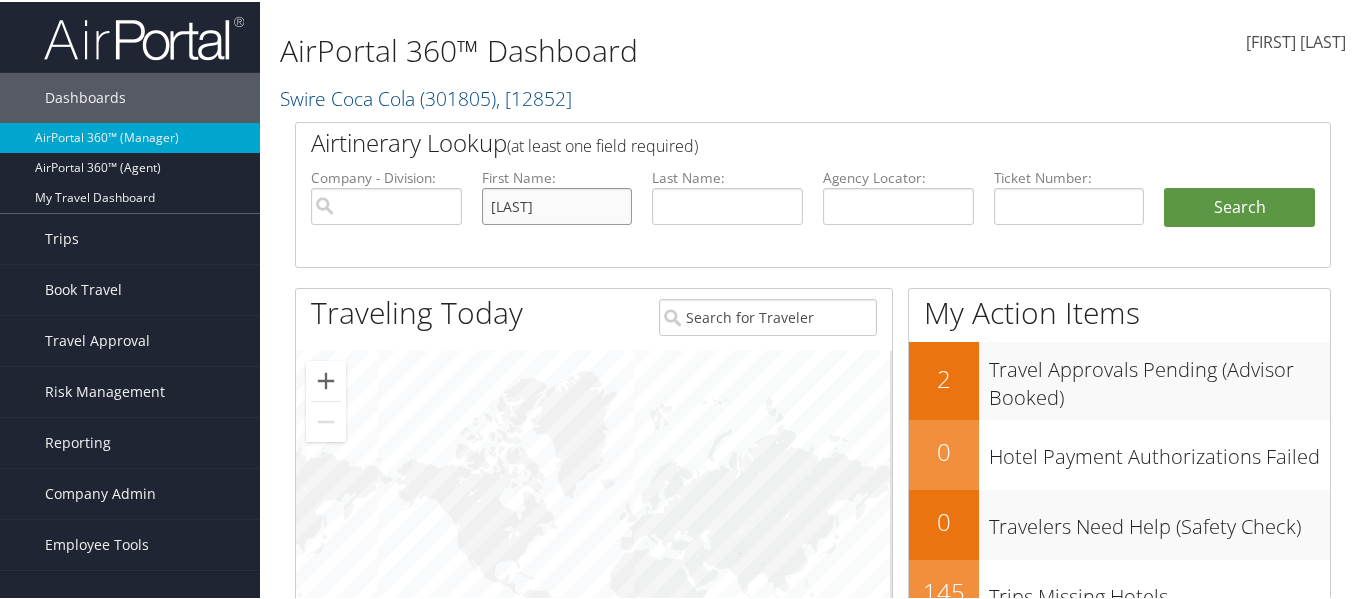 type on "[NAME]" 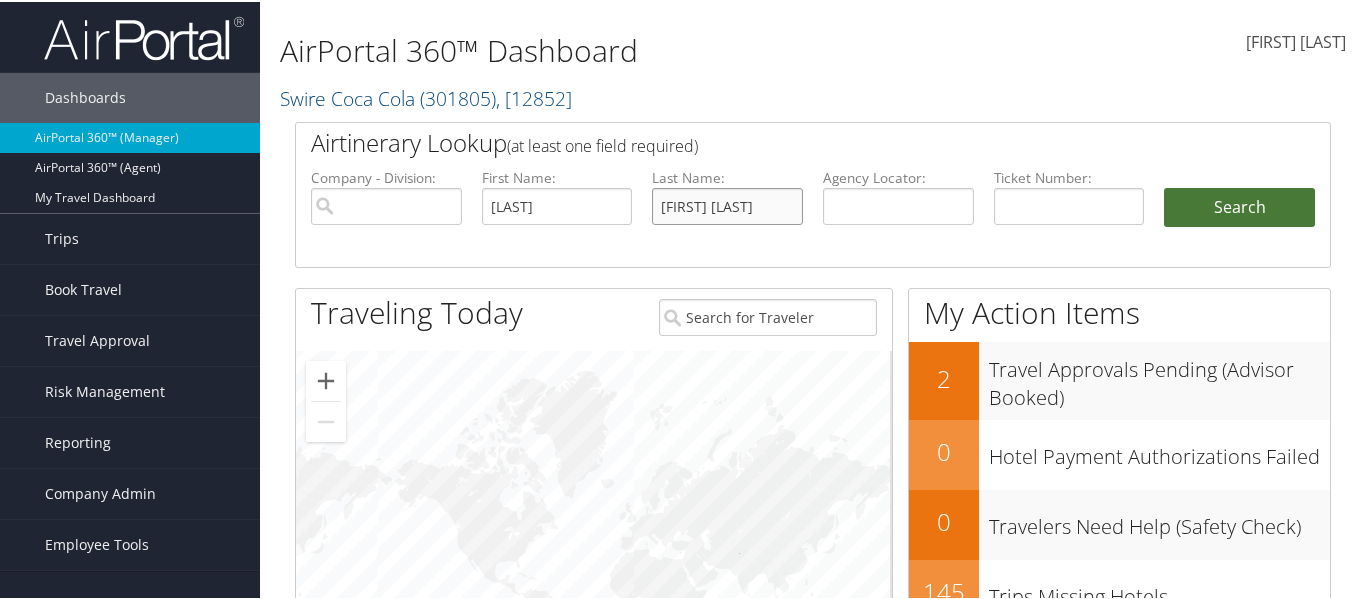 type on "[NAME]" 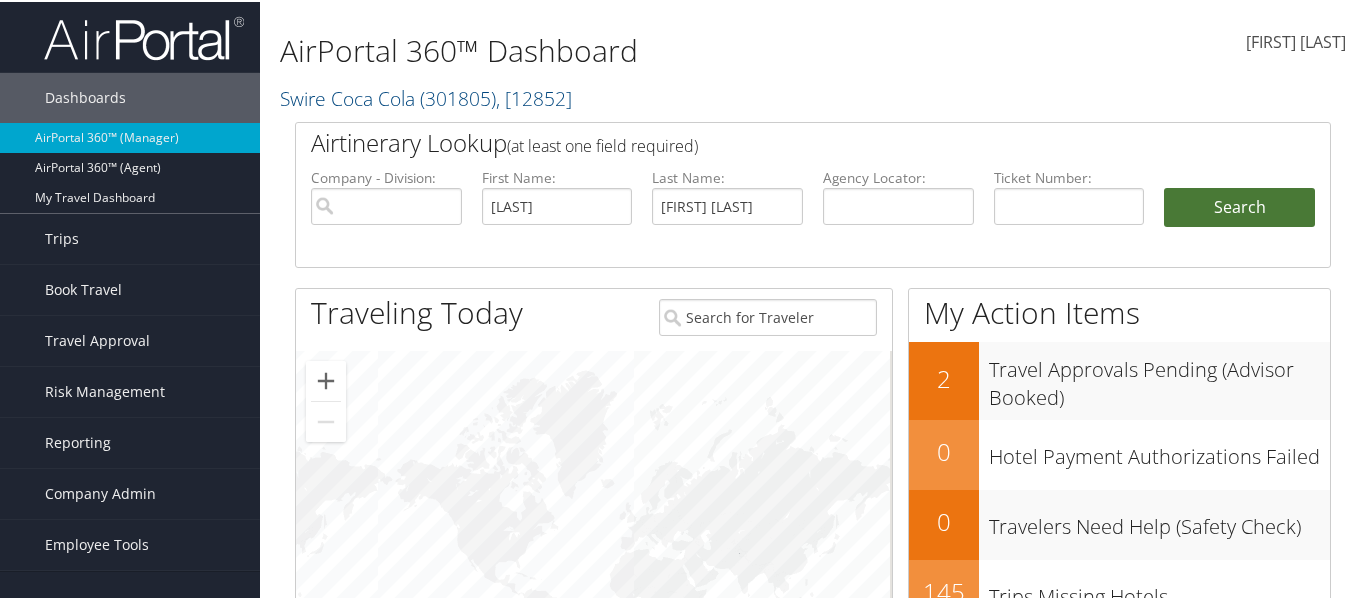 click on "Search" at bounding box center [1239, 206] 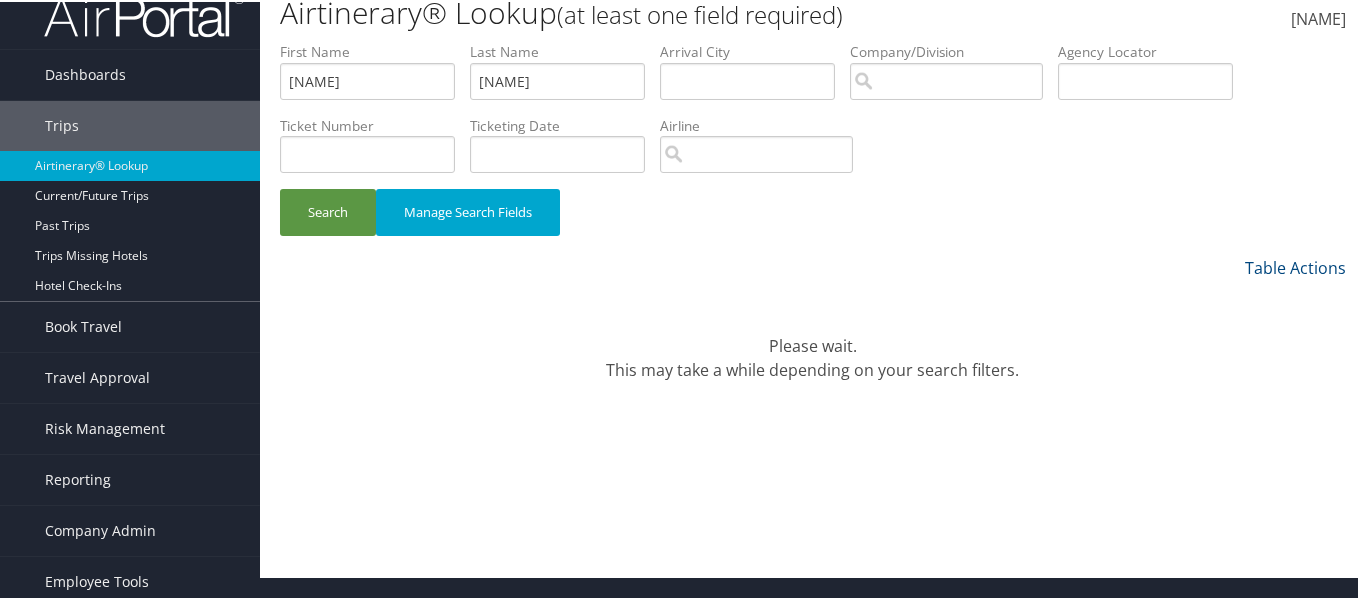scroll, scrollTop: 30, scrollLeft: 0, axis: vertical 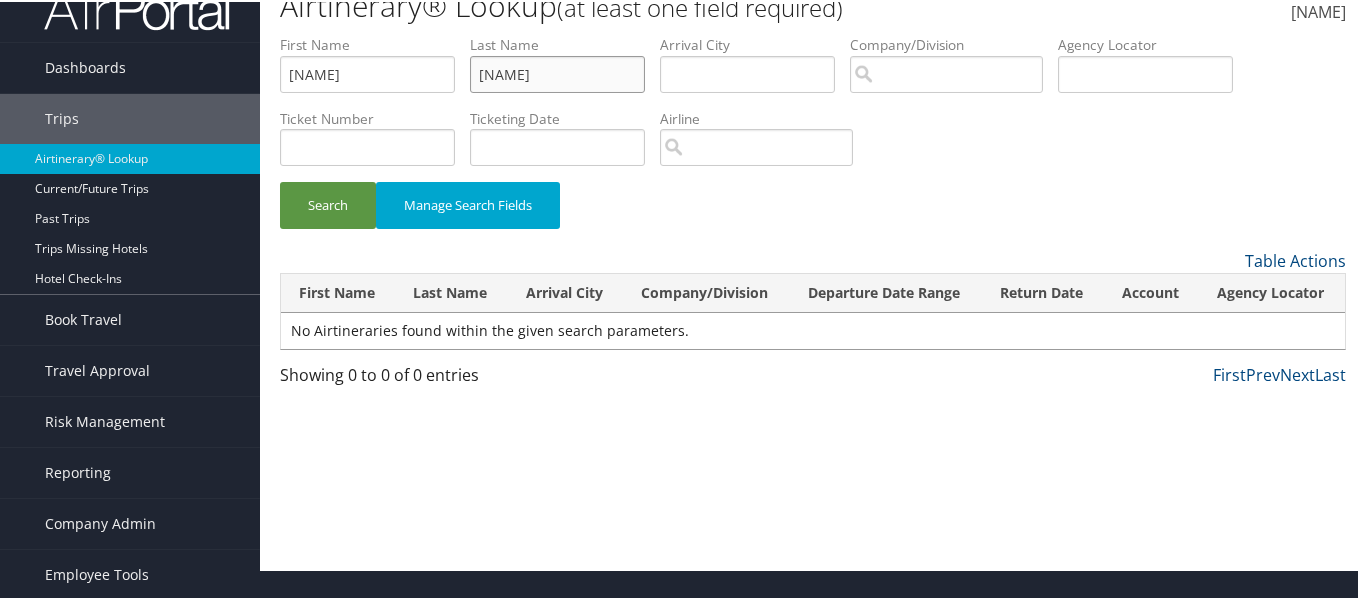 drag, startPoint x: 511, startPoint y: 81, endPoint x: 464, endPoint y: 79, distance: 47.042534 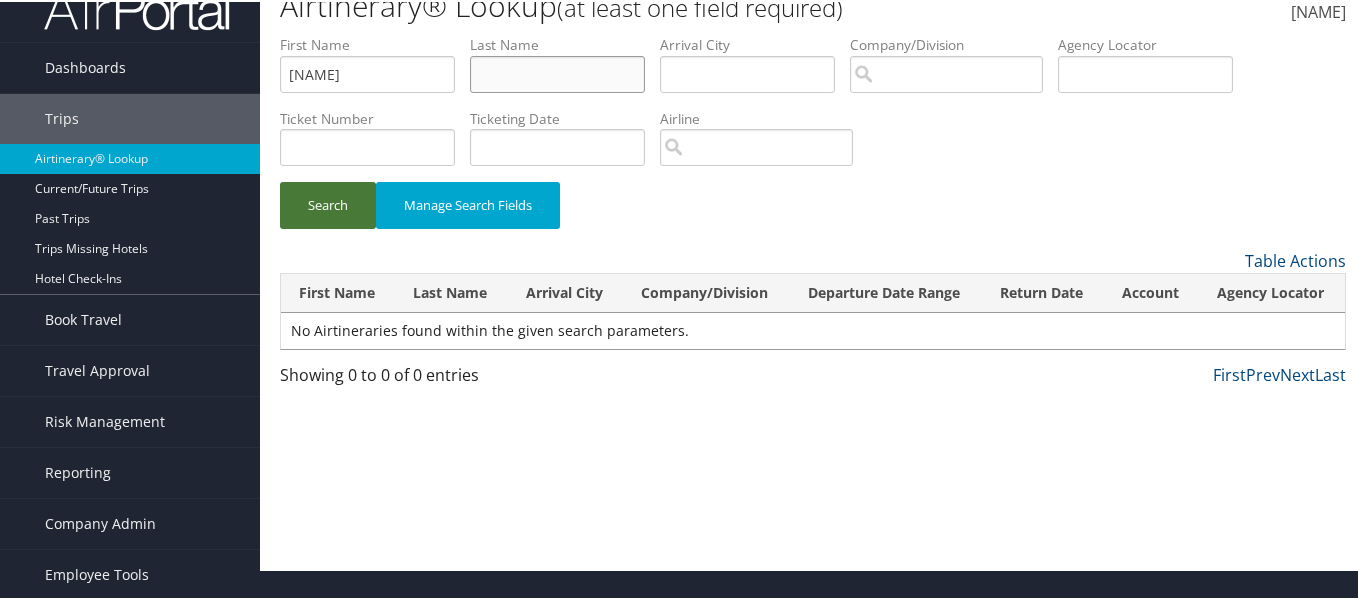 type 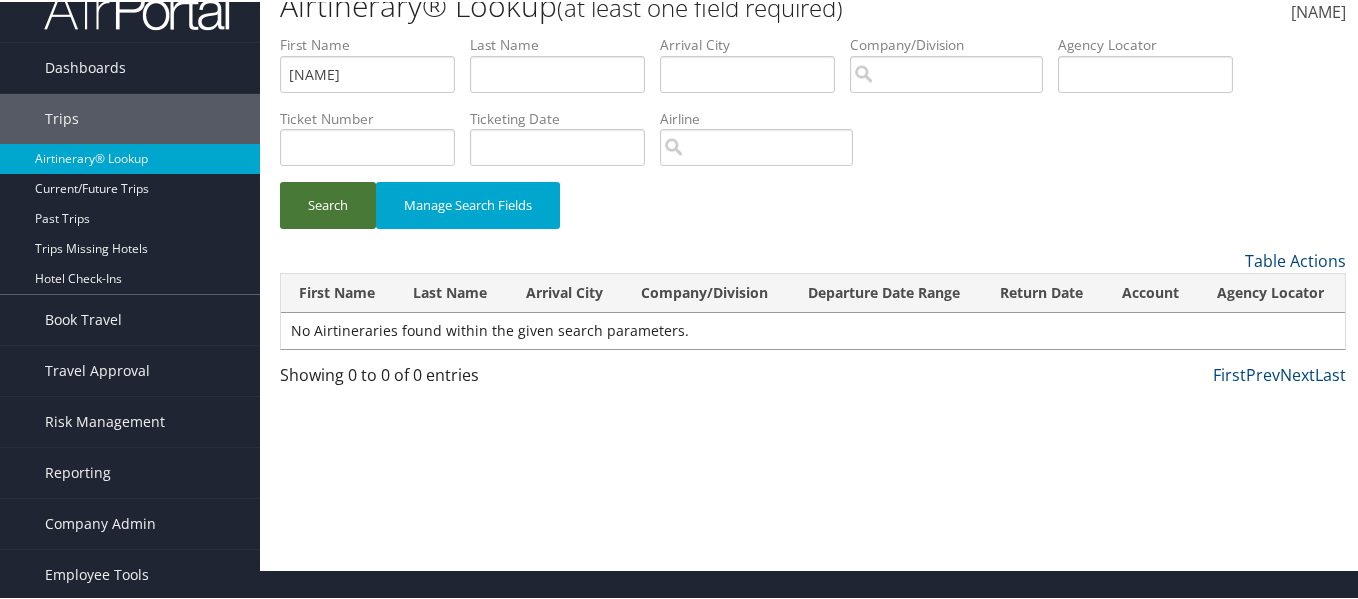click on "Search" at bounding box center (328, 203) 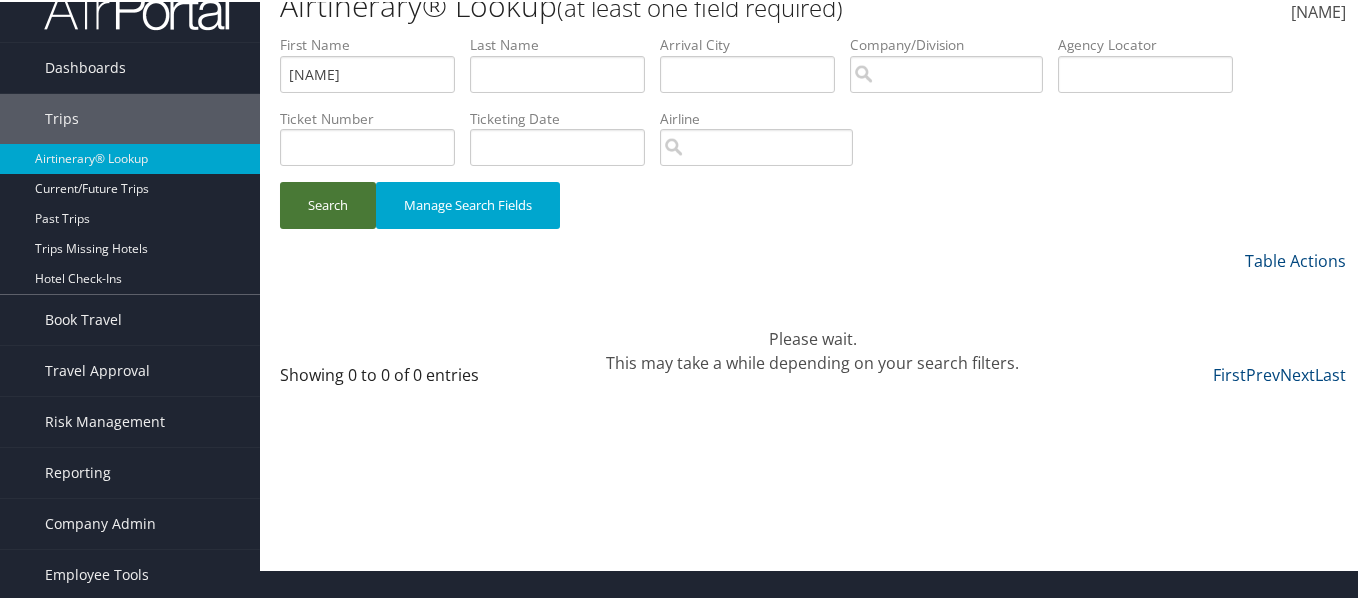 click on "Search" at bounding box center [328, 203] 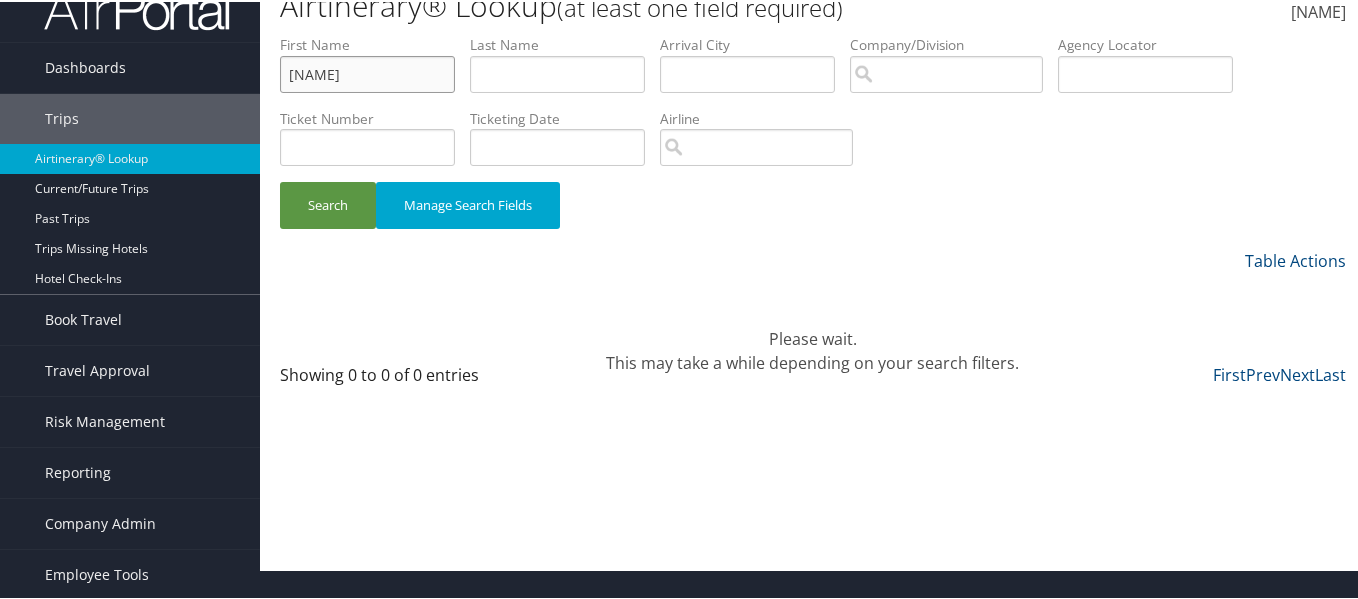 drag, startPoint x: 379, startPoint y: 82, endPoint x: 271, endPoint y: 74, distance: 108.29589 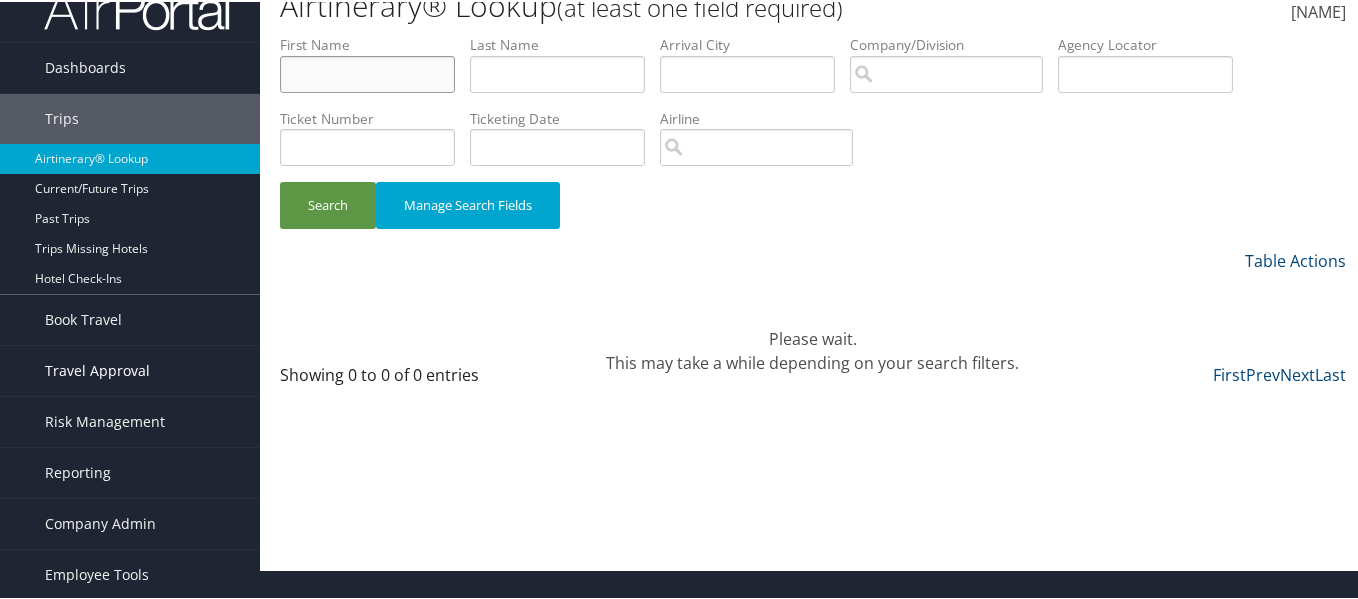 type 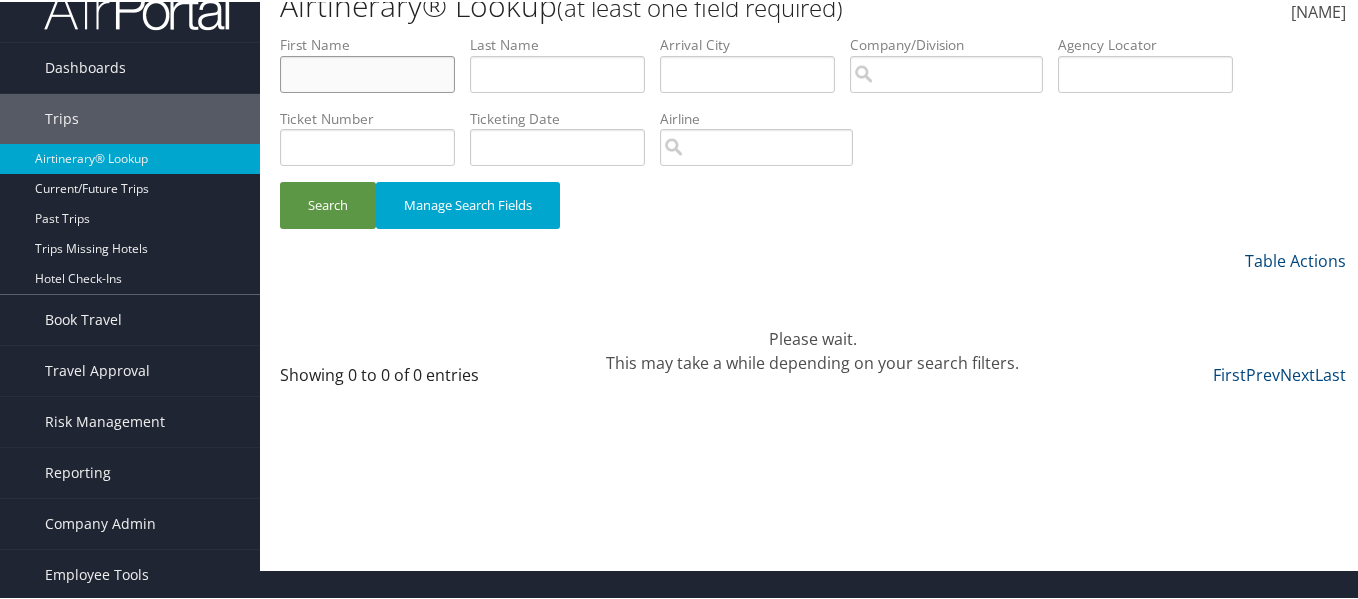 click at bounding box center [367, 72] 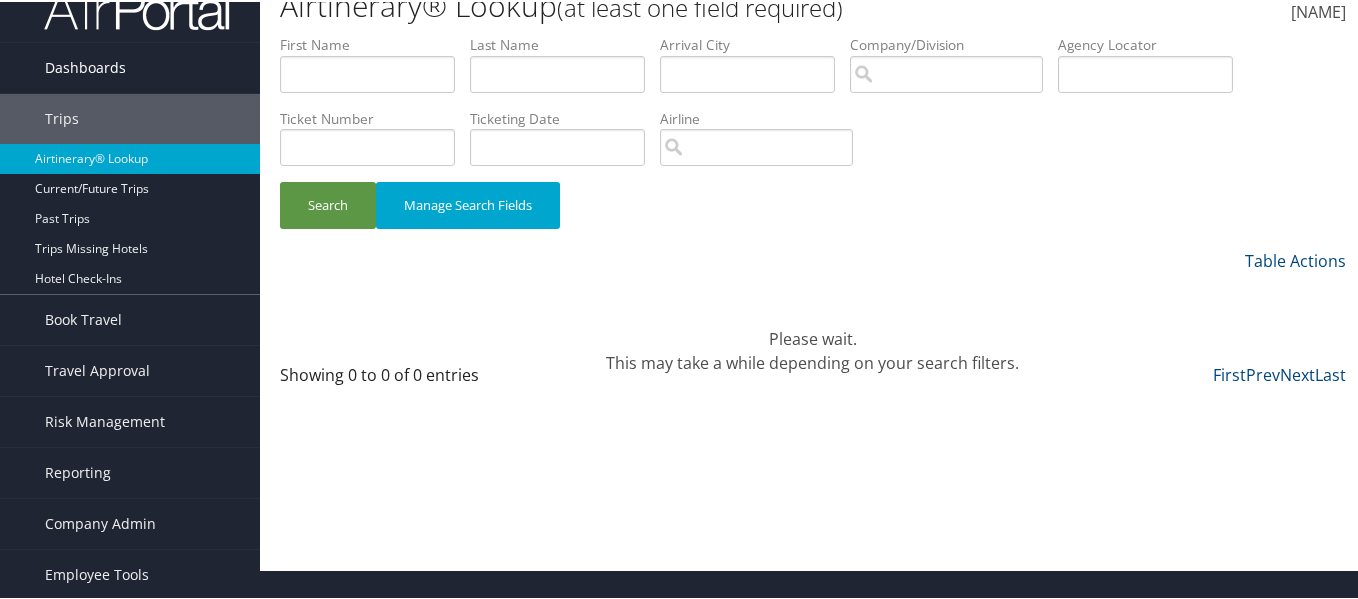 click on "Dashboards" at bounding box center [85, 66] 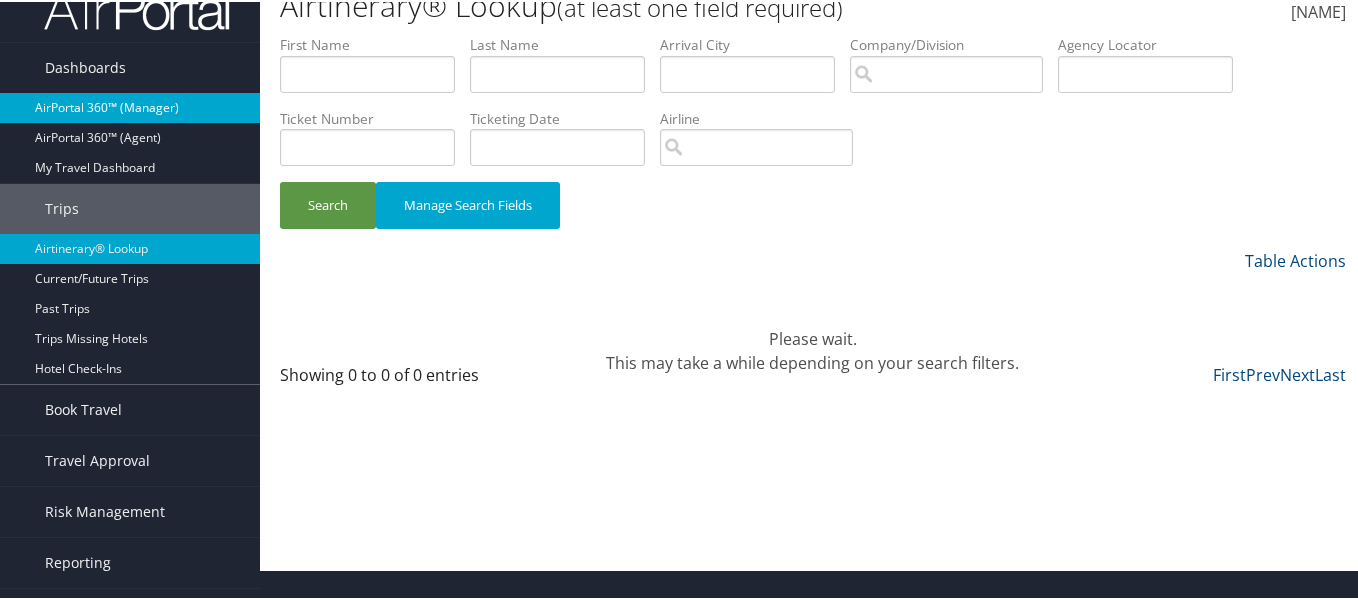 click on "AirPortal 360™ (Manager)" at bounding box center (130, 106) 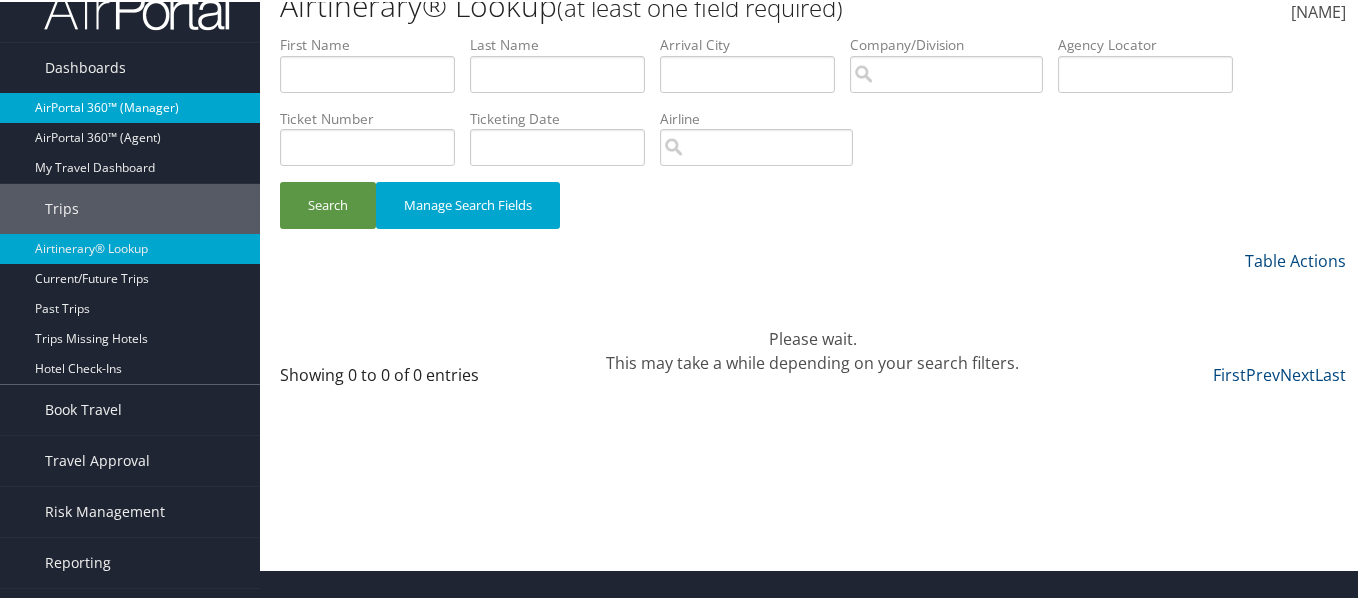 click on "AirPortal 360™ (Manager)" at bounding box center [130, 106] 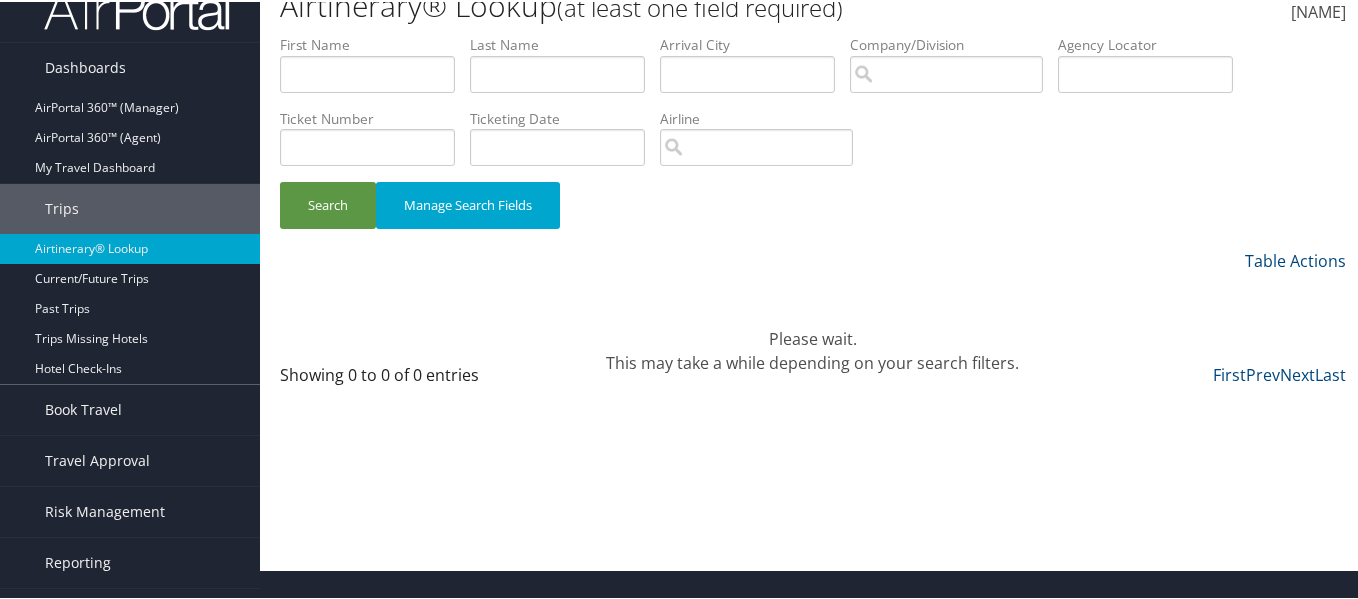 click on "Search Manage Search Fields" at bounding box center (813, 140) 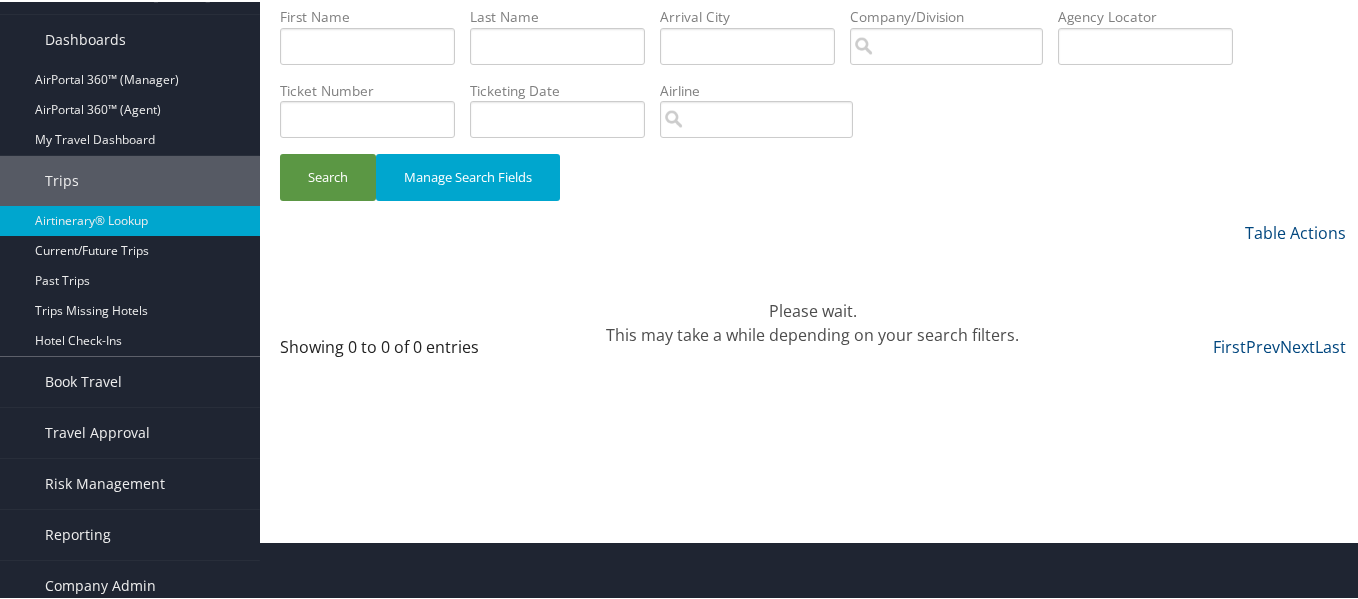 scroll, scrollTop: 0, scrollLeft: 0, axis: both 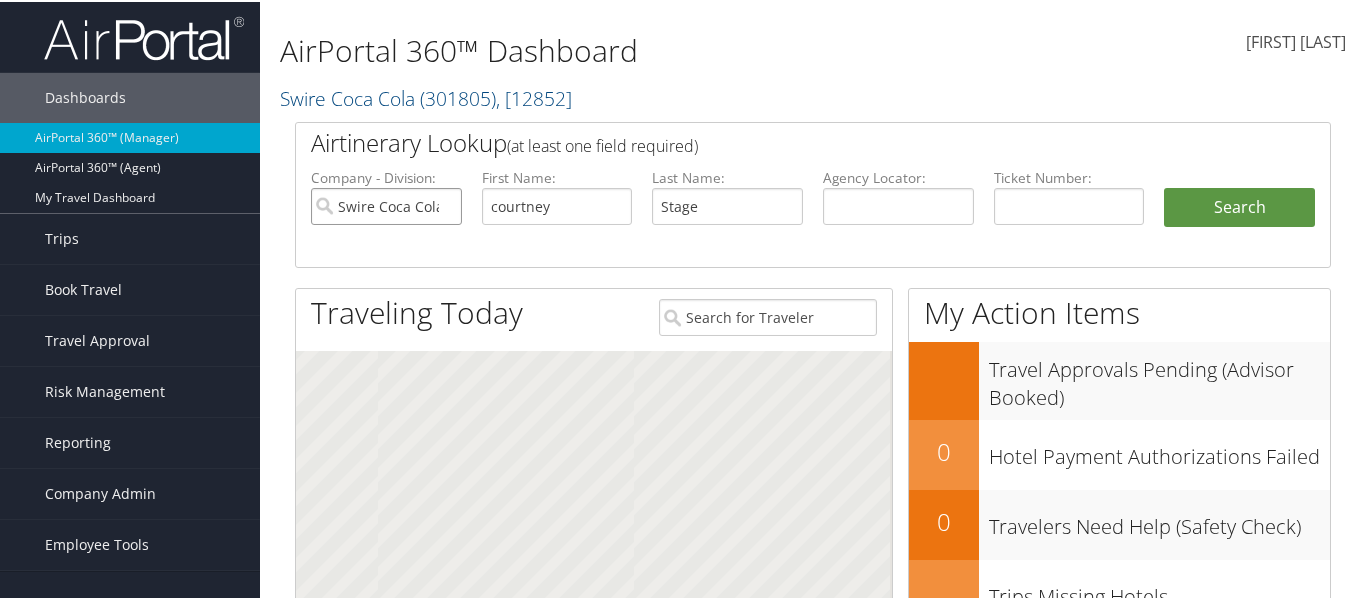 click on "Swire Coca Cola" at bounding box center [386, 204] 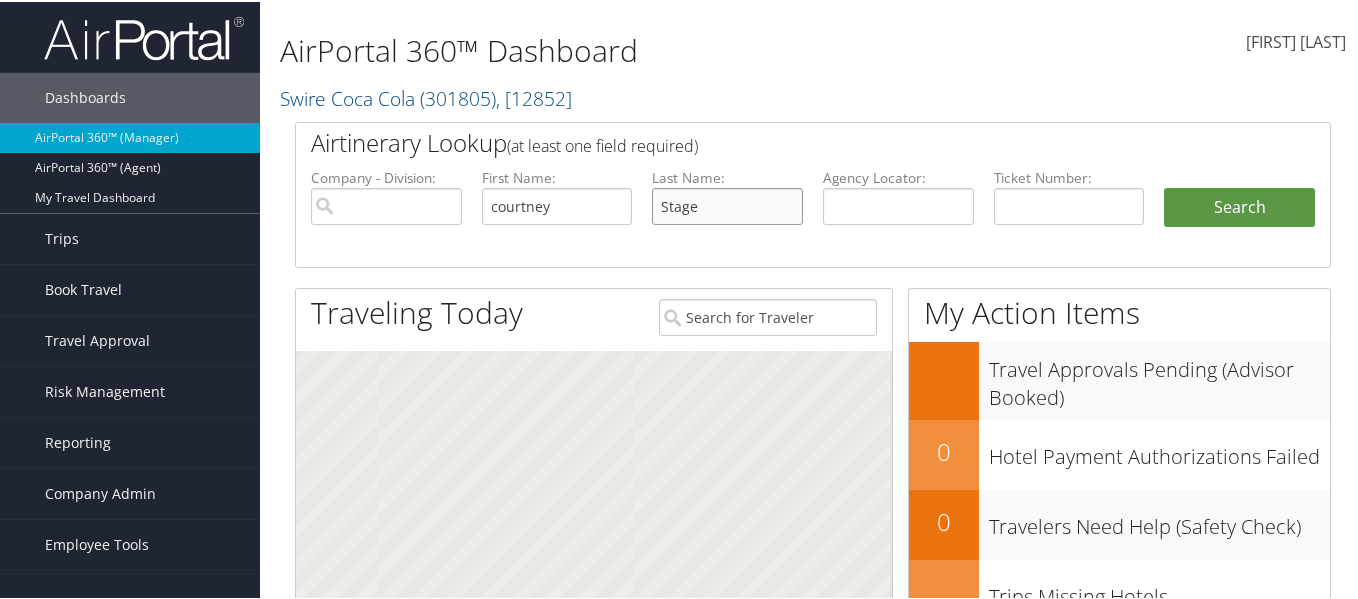 drag, startPoint x: 698, startPoint y: 208, endPoint x: 626, endPoint y: 201, distance: 72.33948 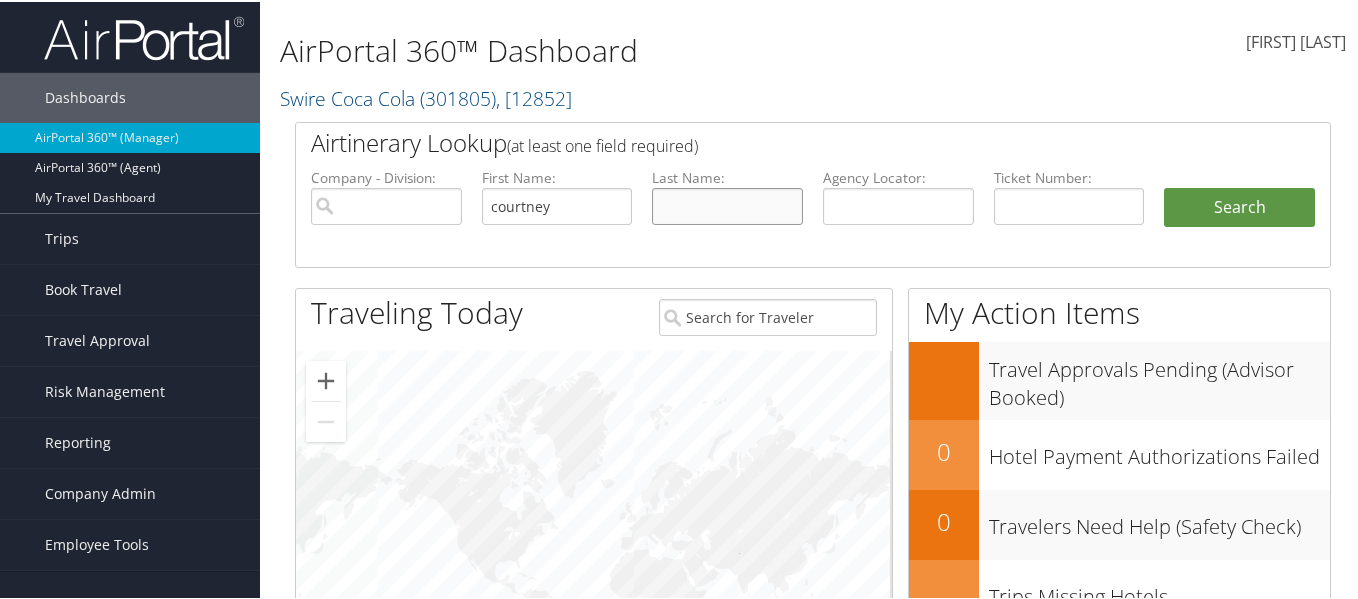 type 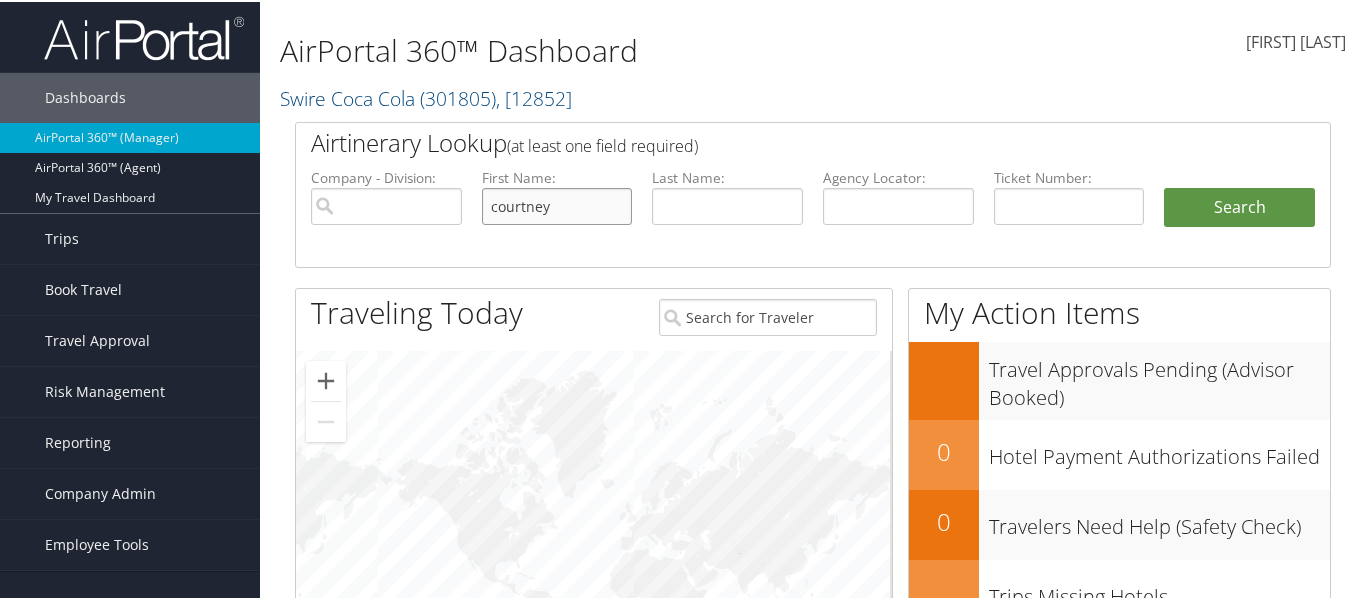 drag, startPoint x: 544, startPoint y: 202, endPoint x: 443, endPoint y: 203, distance: 101.00495 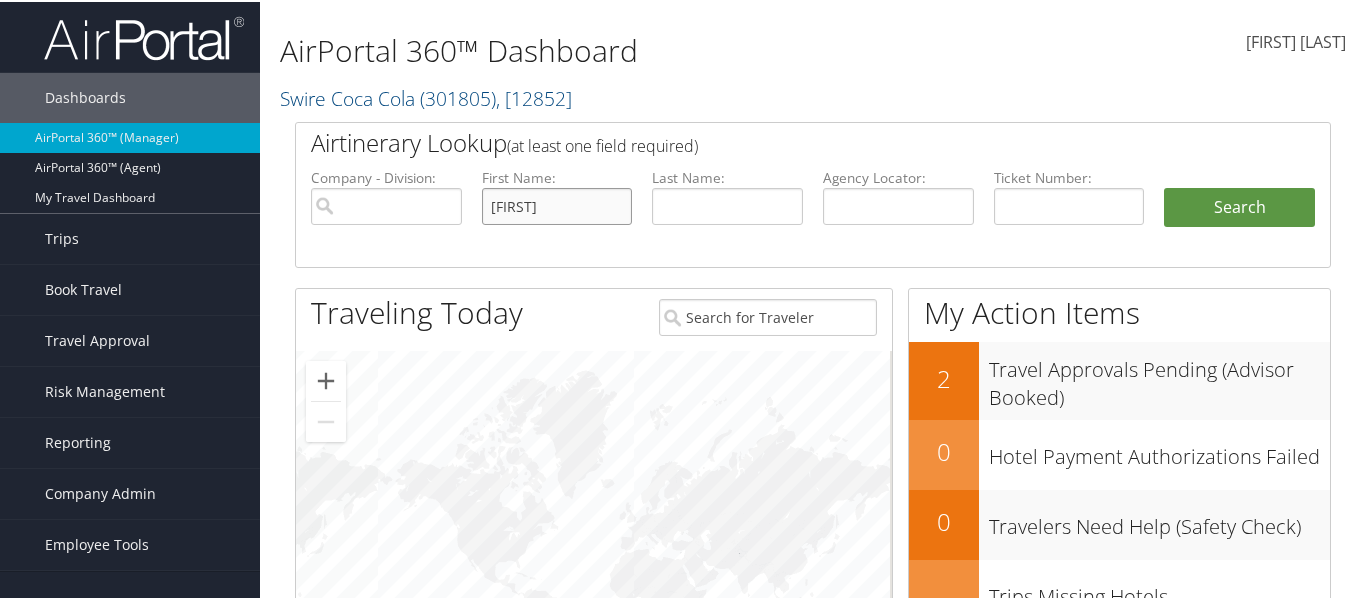 type on "[FIRST]" 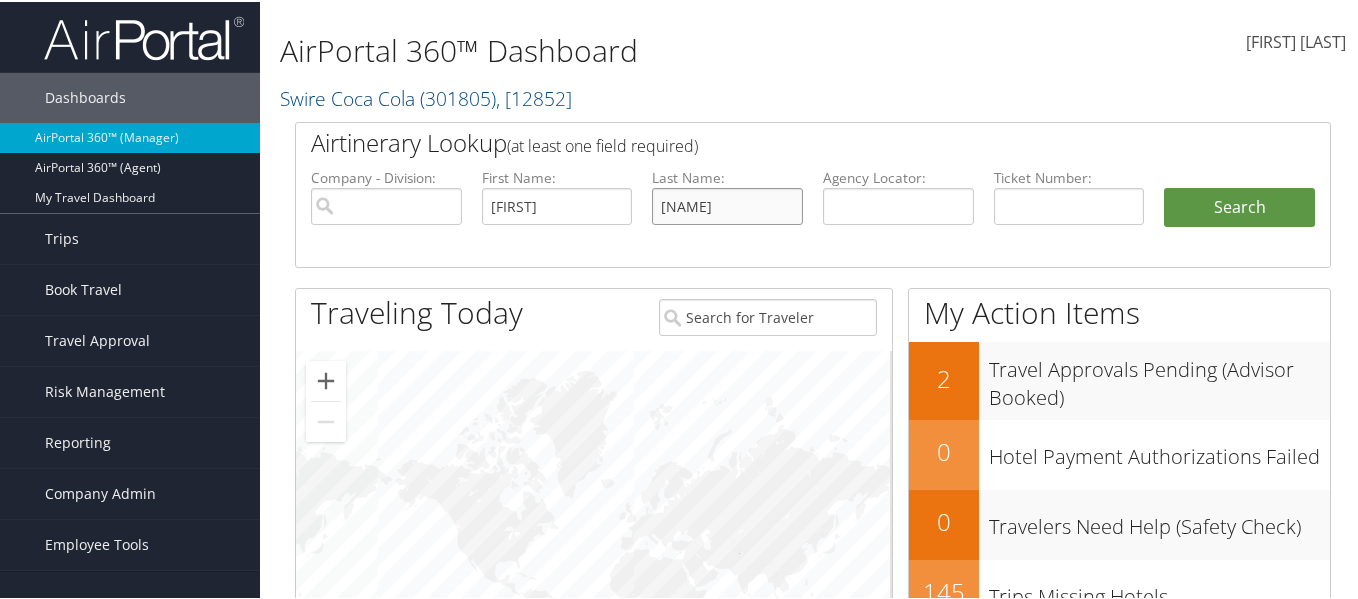 click on "Ekr" at bounding box center (727, 204) 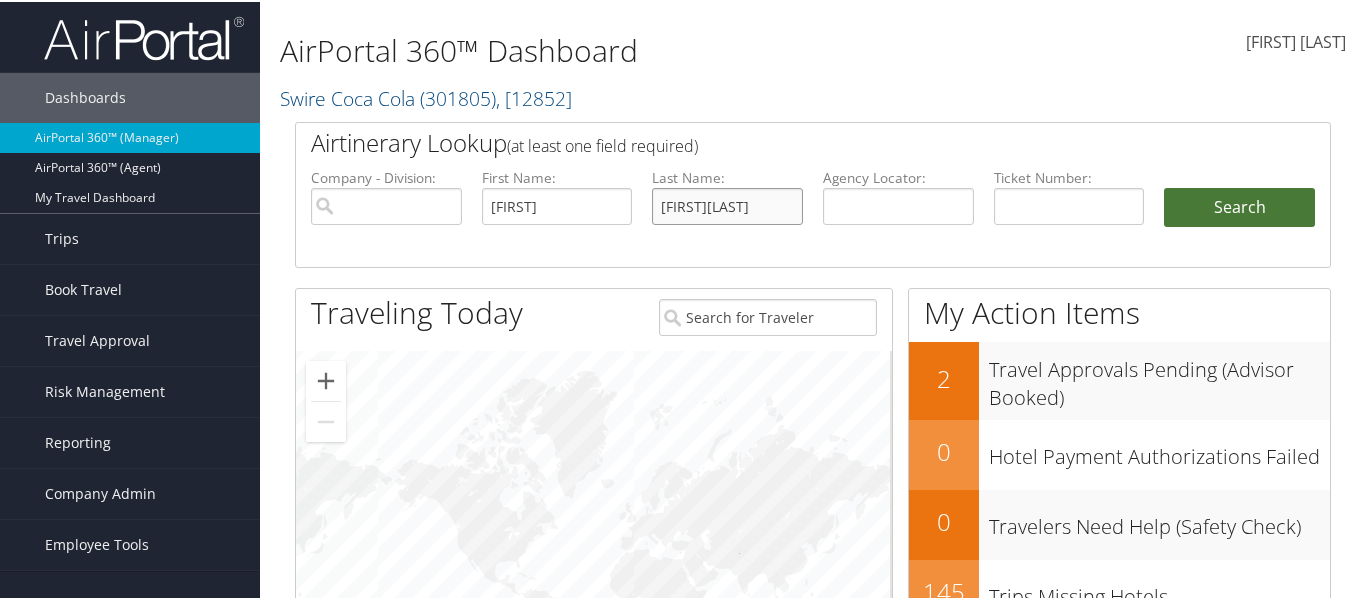 type on "[LAST]" 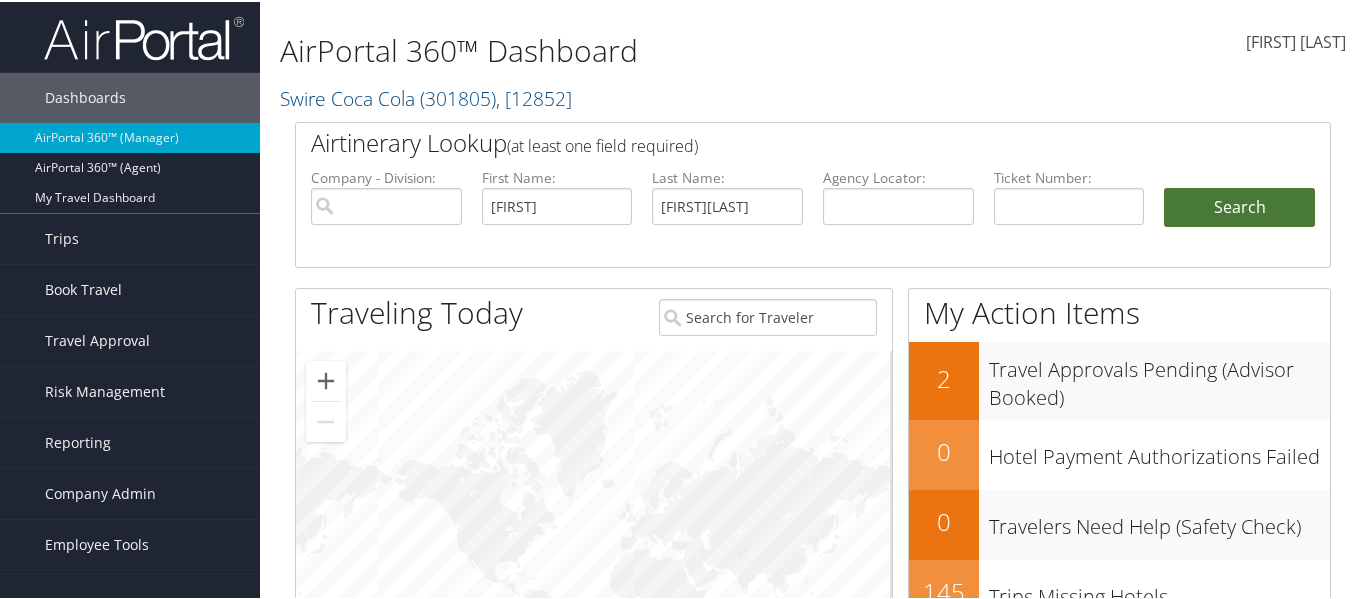 click on "Search" at bounding box center [1239, 206] 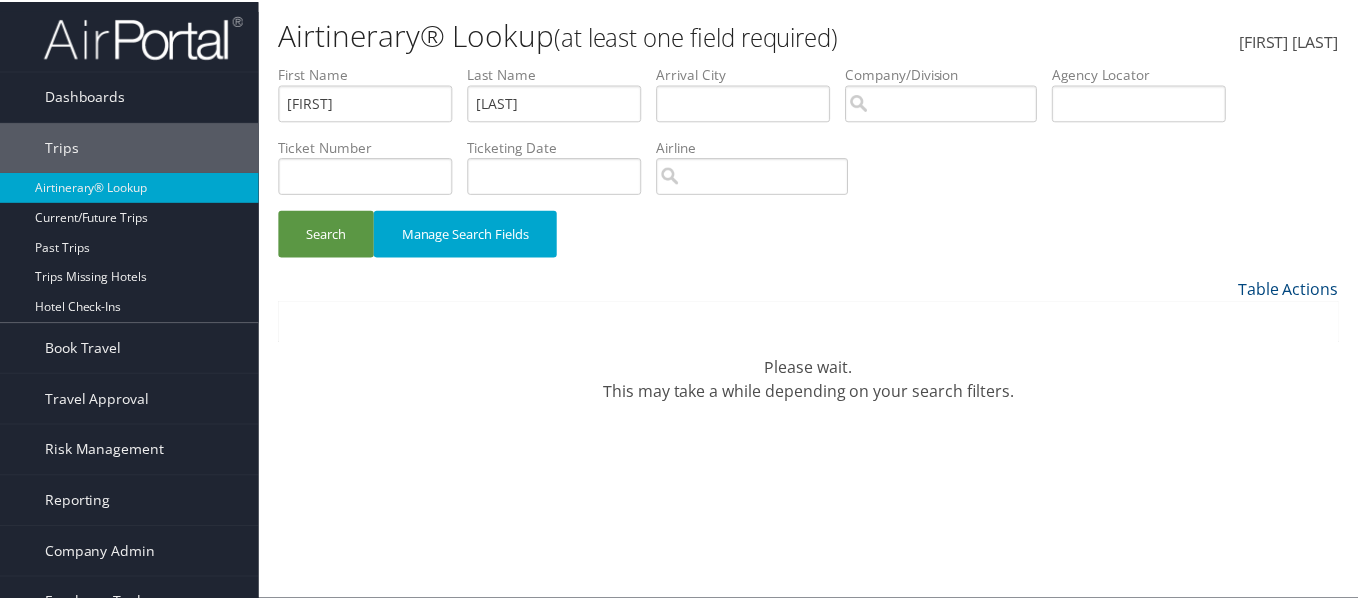 scroll, scrollTop: 0, scrollLeft: 0, axis: both 